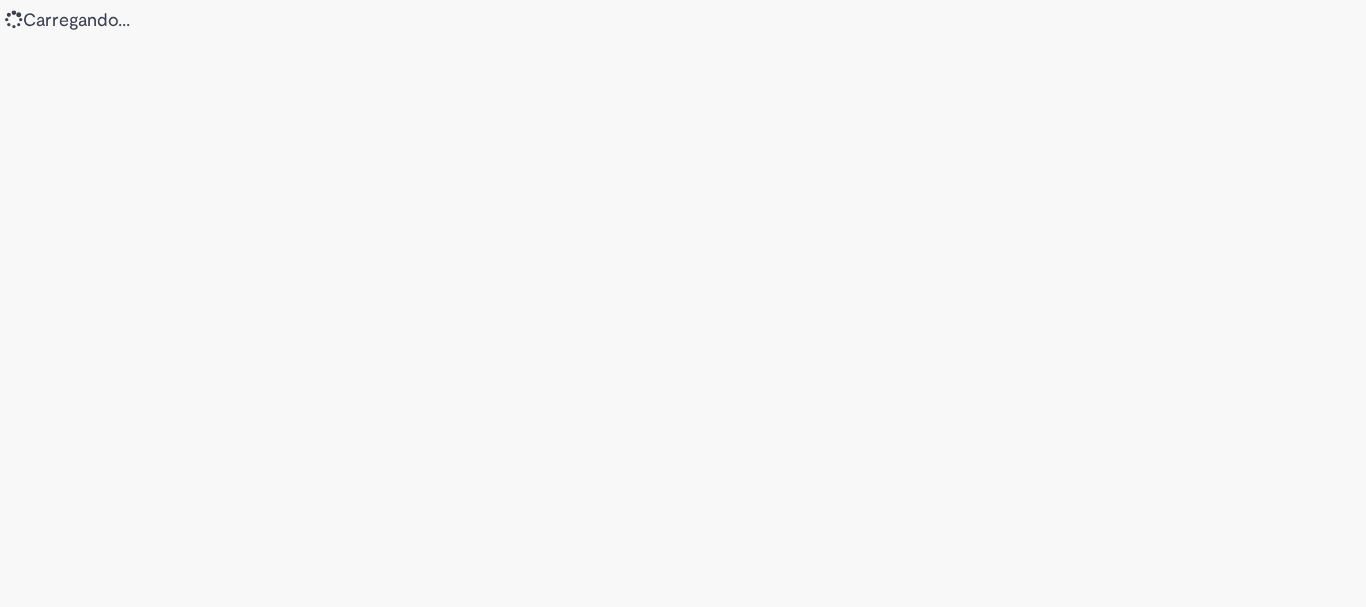 scroll, scrollTop: 0, scrollLeft: 0, axis: both 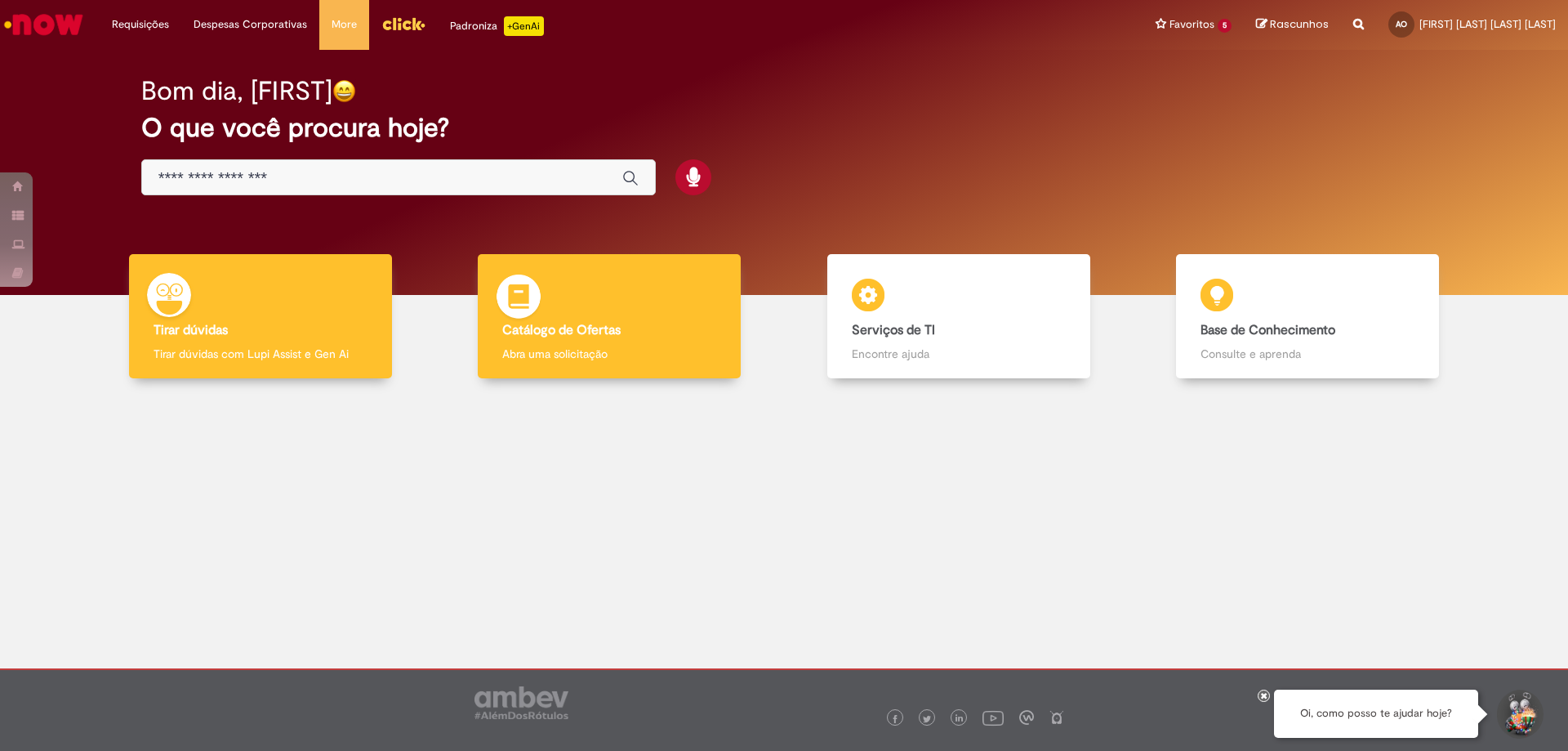 click on "Catálogo de Ofertas" at bounding box center [561, 330] 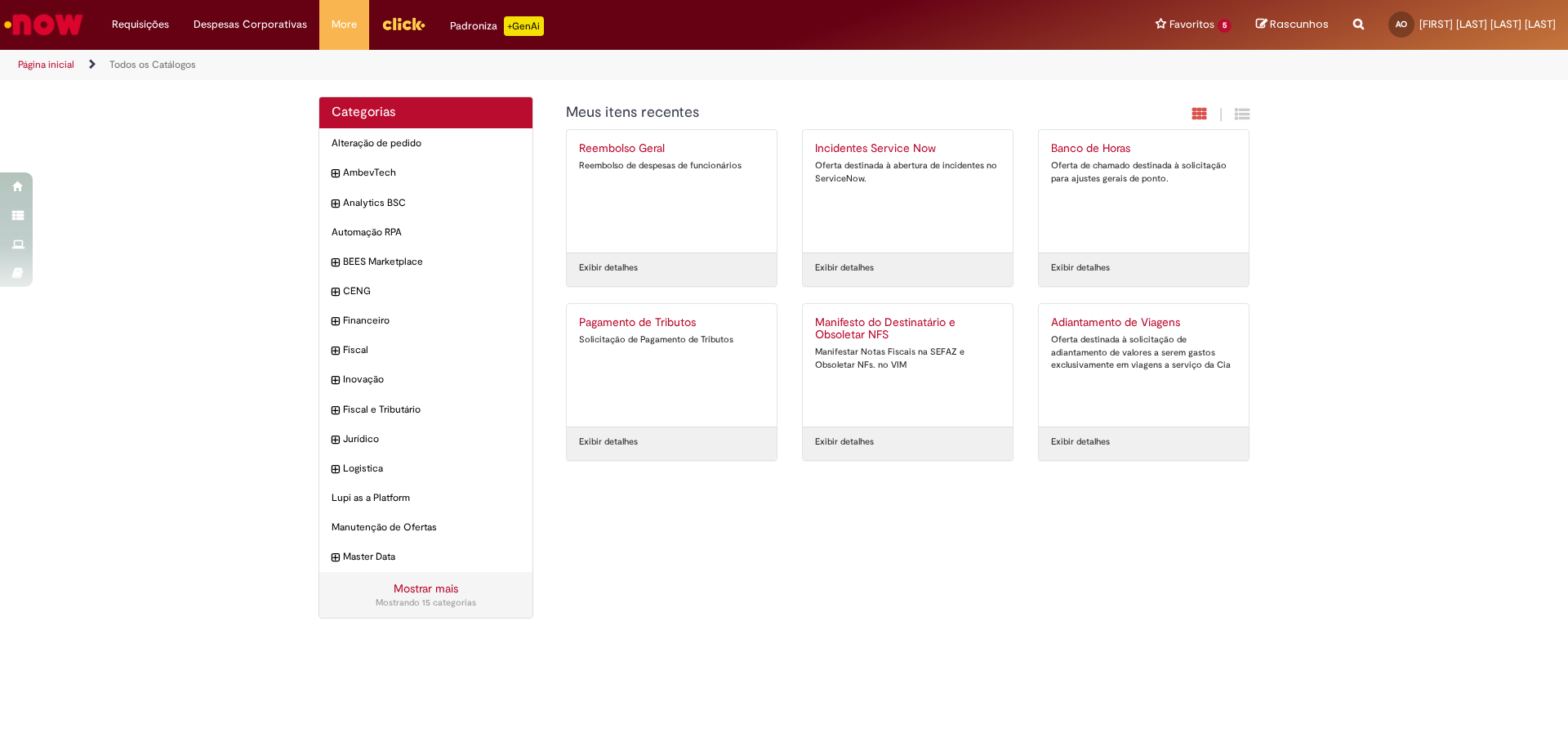 click on "Mostrar mais
Mostrando 15 categorias" at bounding box center (425, 595) 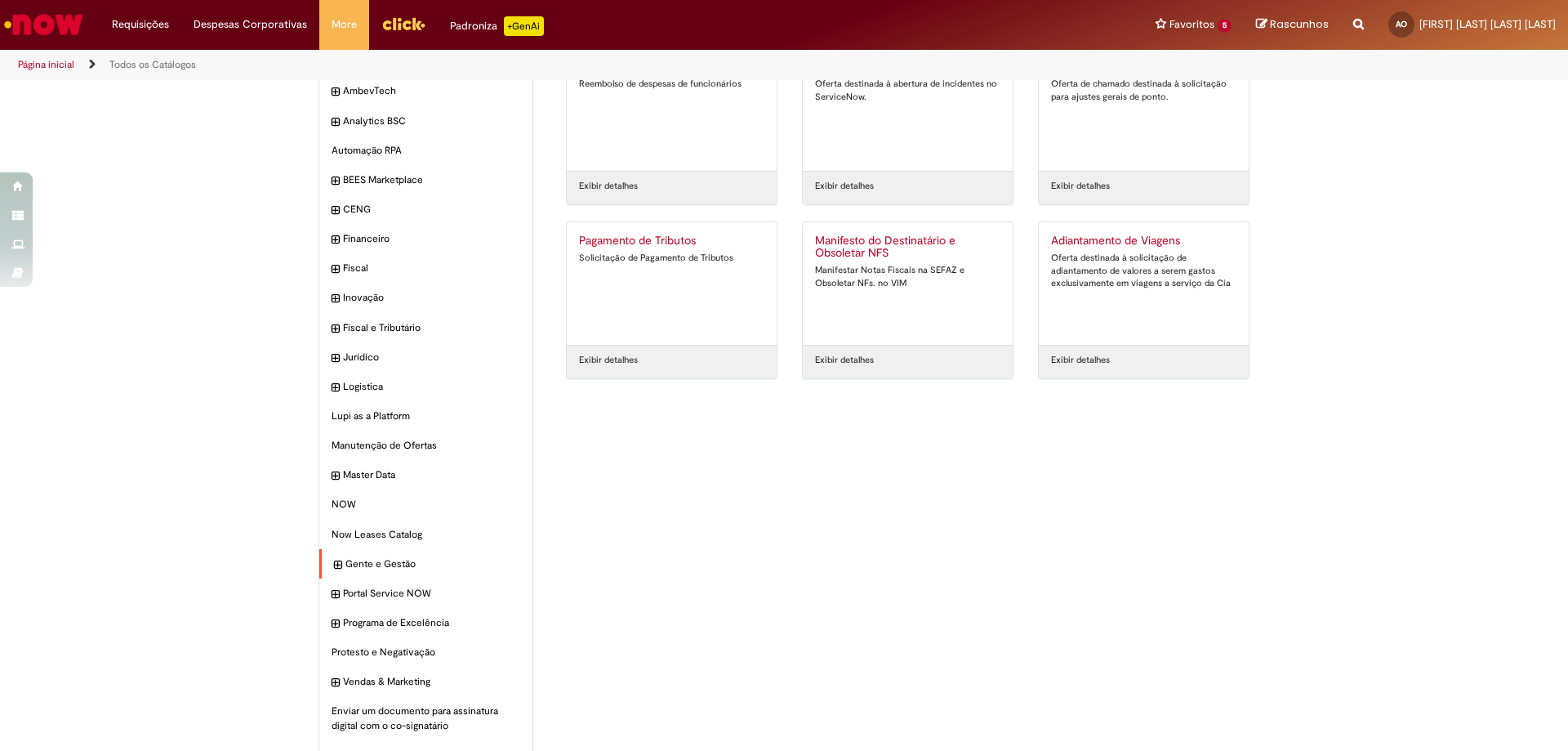 scroll, scrollTop: 178, scrollLeft: 0, axis: vertical 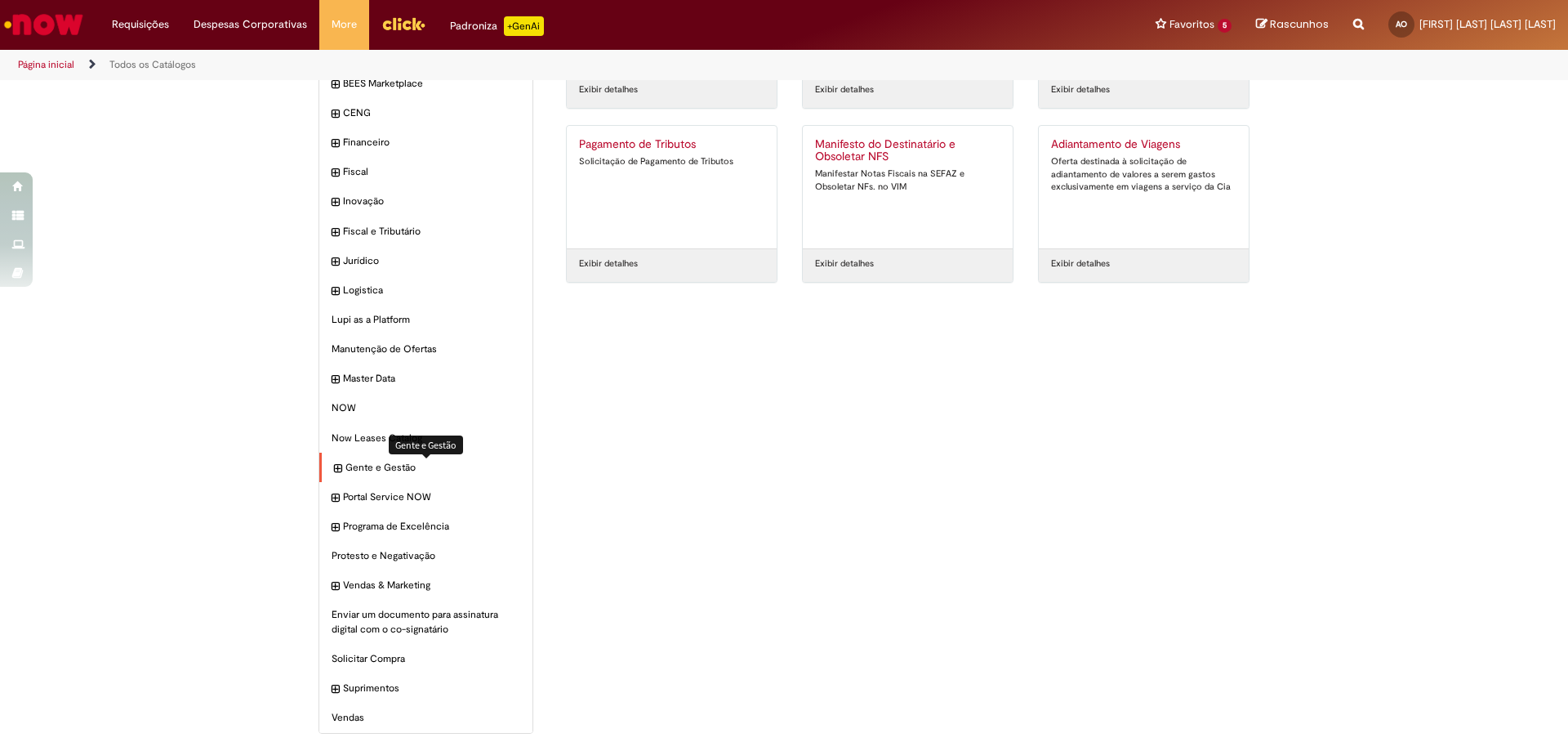 click on "Gente e Gestão
Itens" at bounding box center [433, 467] 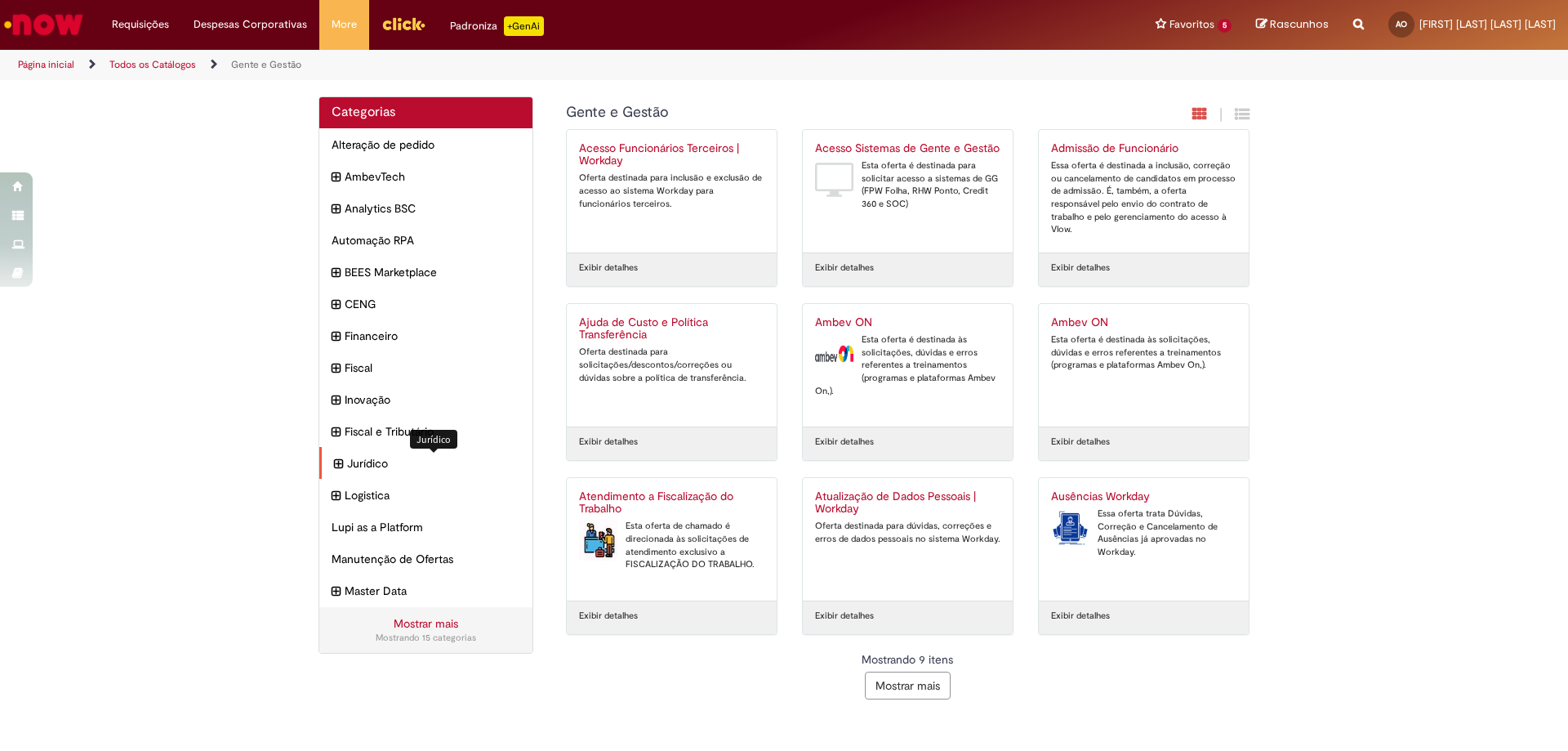 scroll, scrollTop: 0, scrollLeft: 0, axis: both 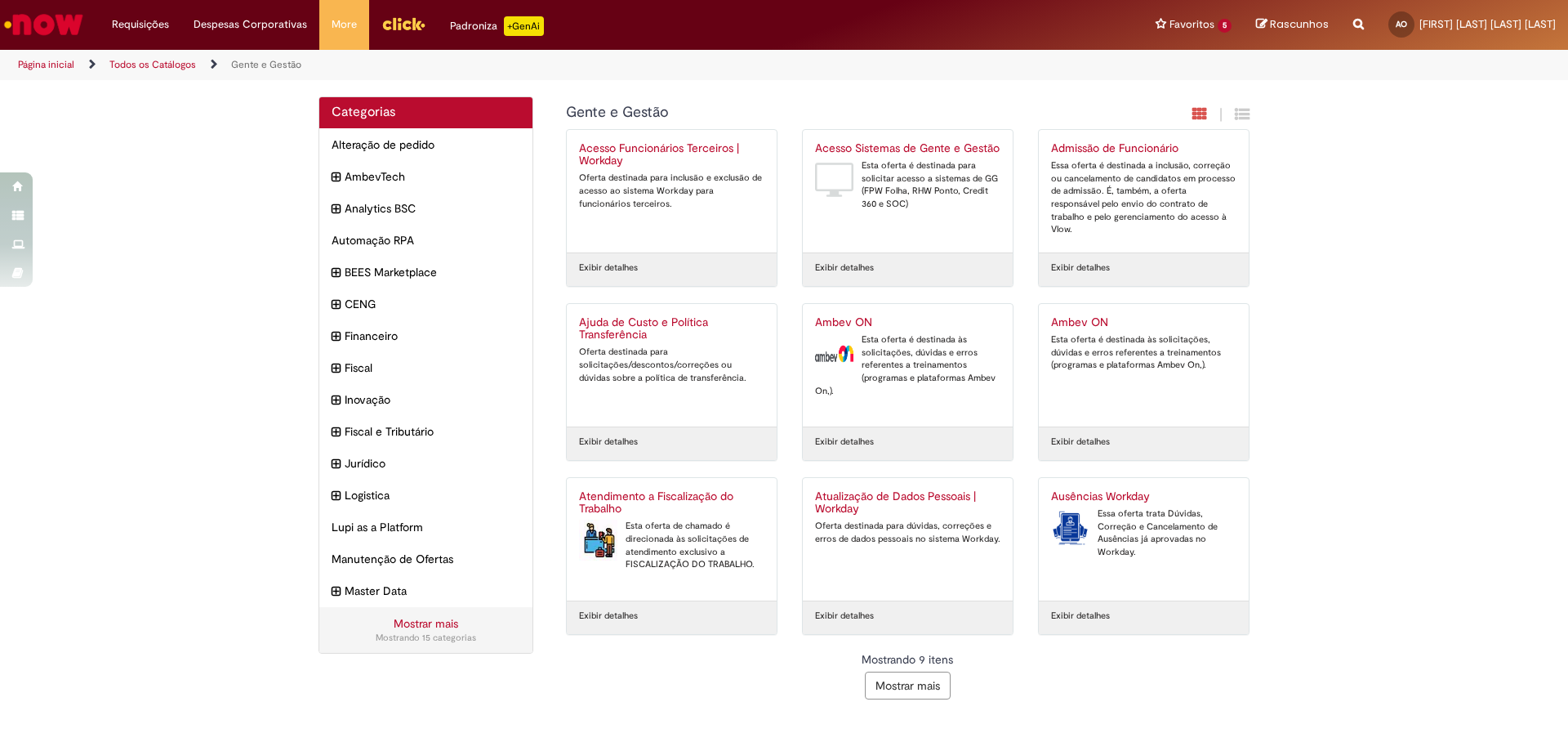 click on "Mostrar mais" at bounding box center [907, 686] 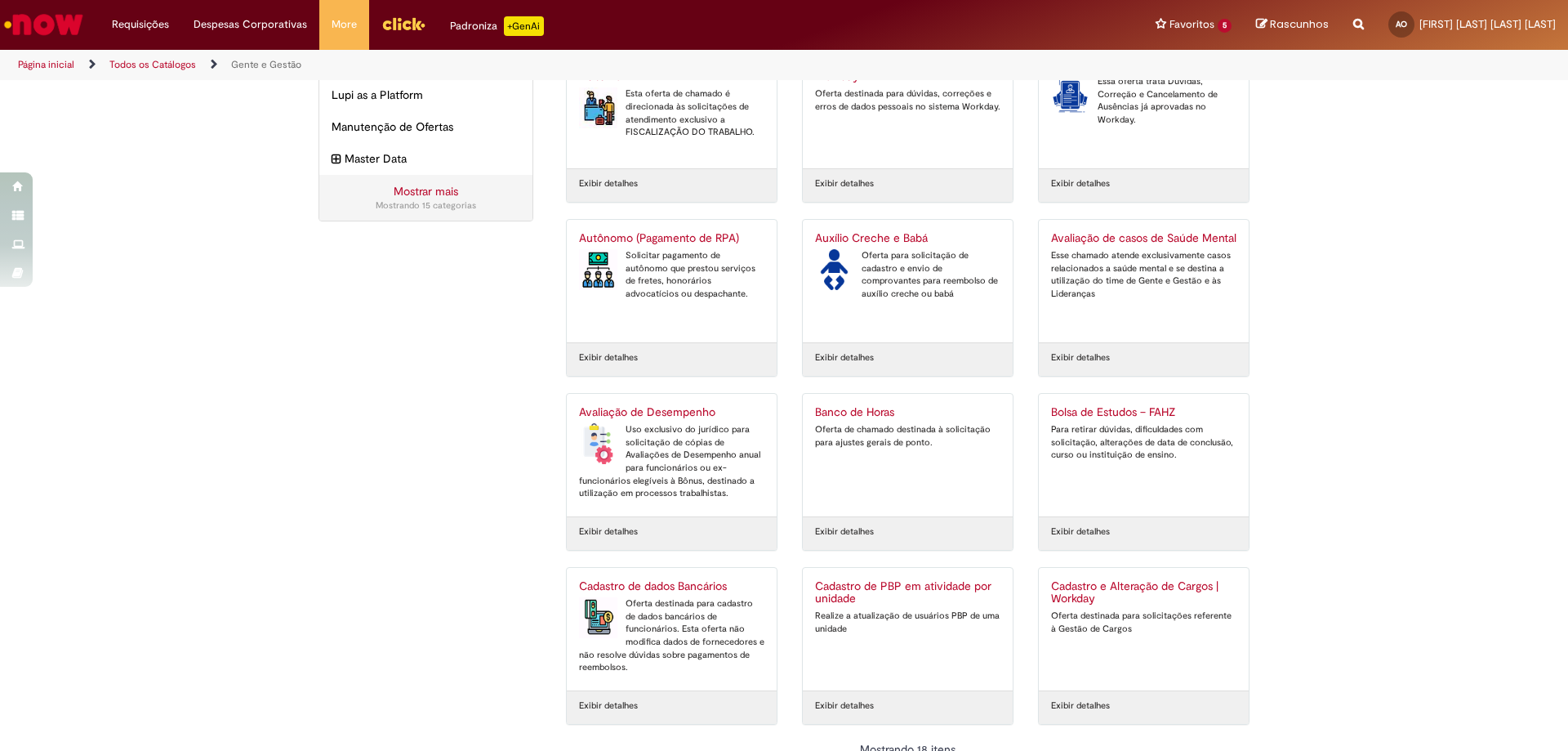 scroll, scrollTop: 488, scrollLeft: 0, axis: vertical 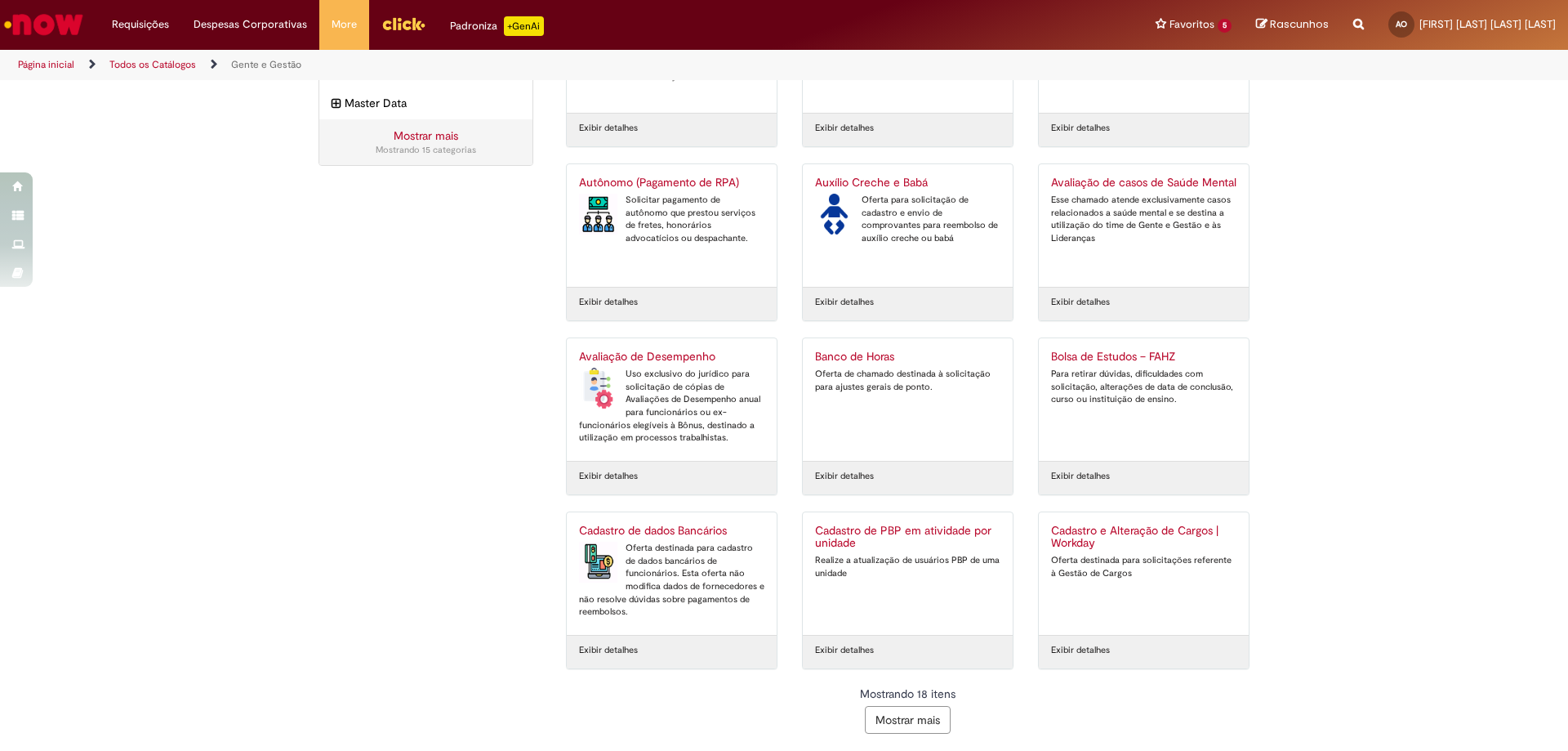 click on "Mostrar mais" at bounding box center [907, 720] 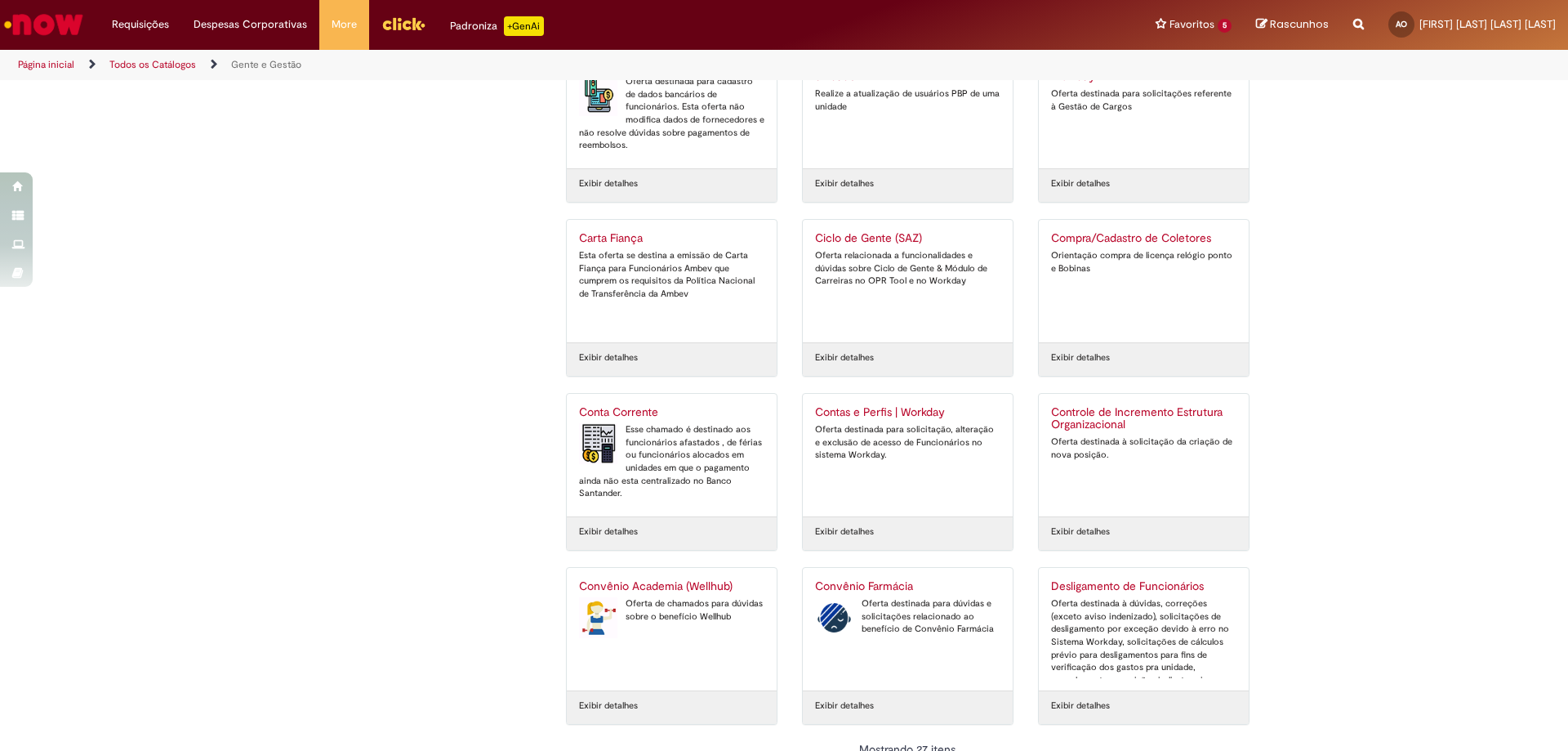 scroll, scrollTop: 1010, scrollLeft: 0, axis: vertical 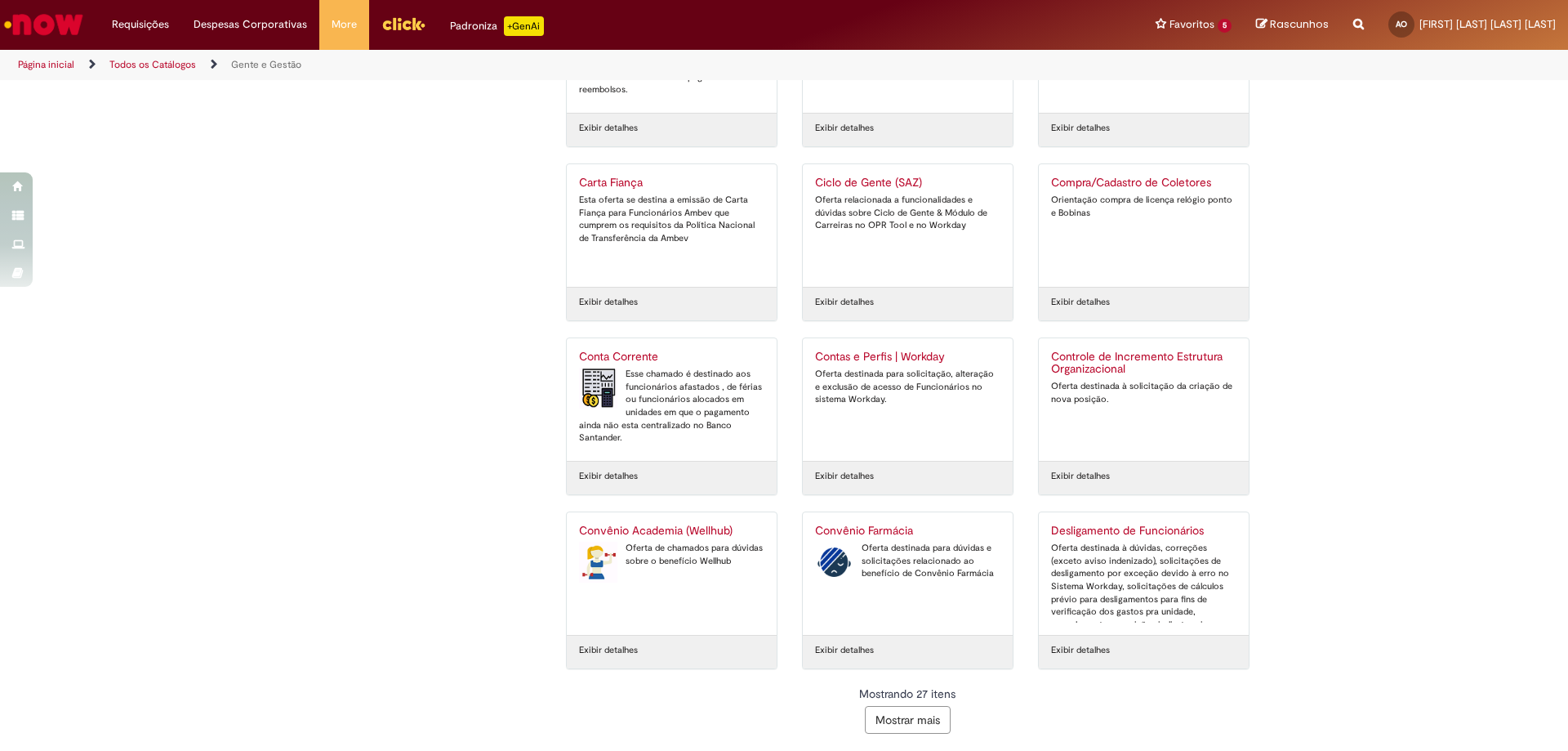 click on "Mostrar mais" at bounding box center [907, 720] 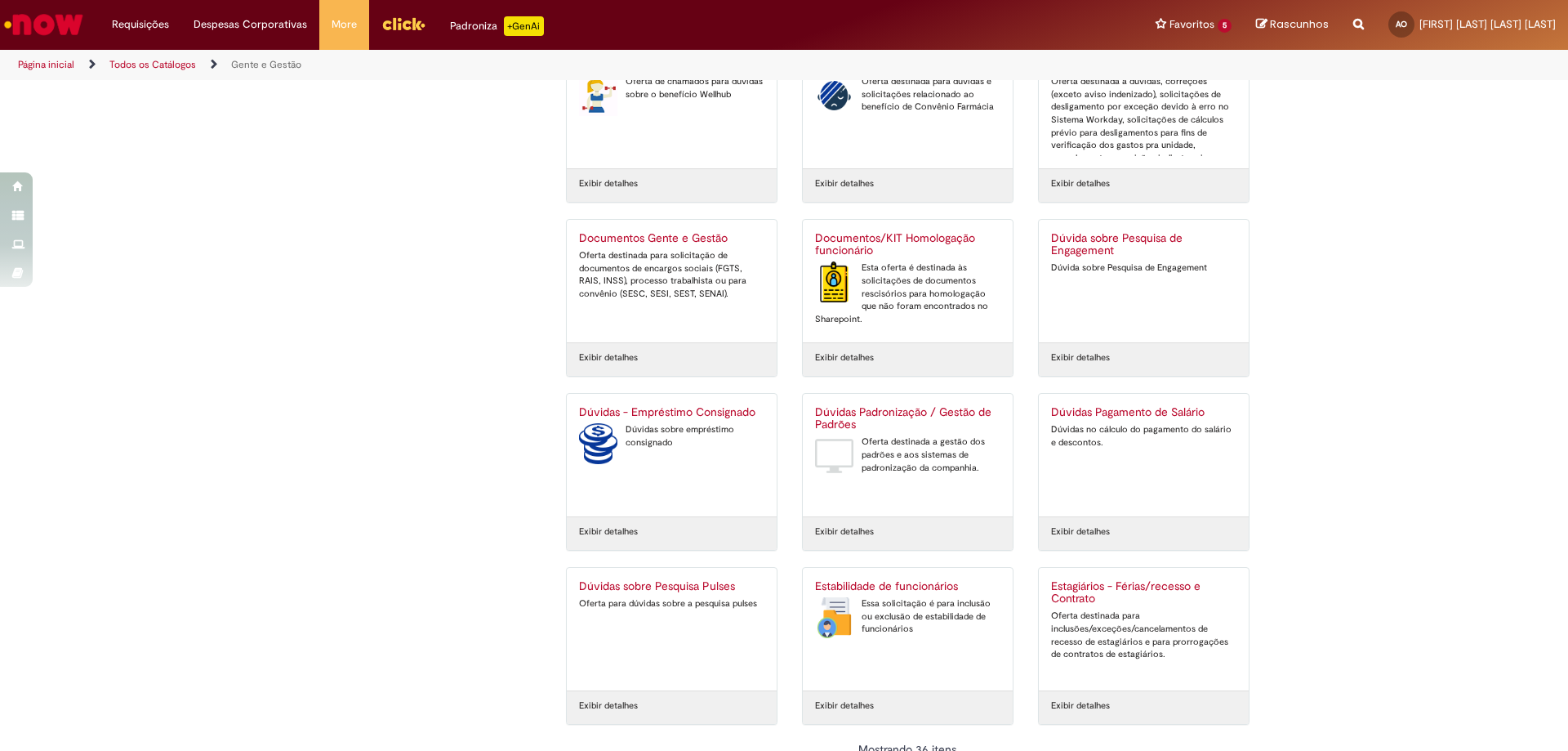 scroll, scrollTop: 1532, scrollLeft: 0, axis: vertical 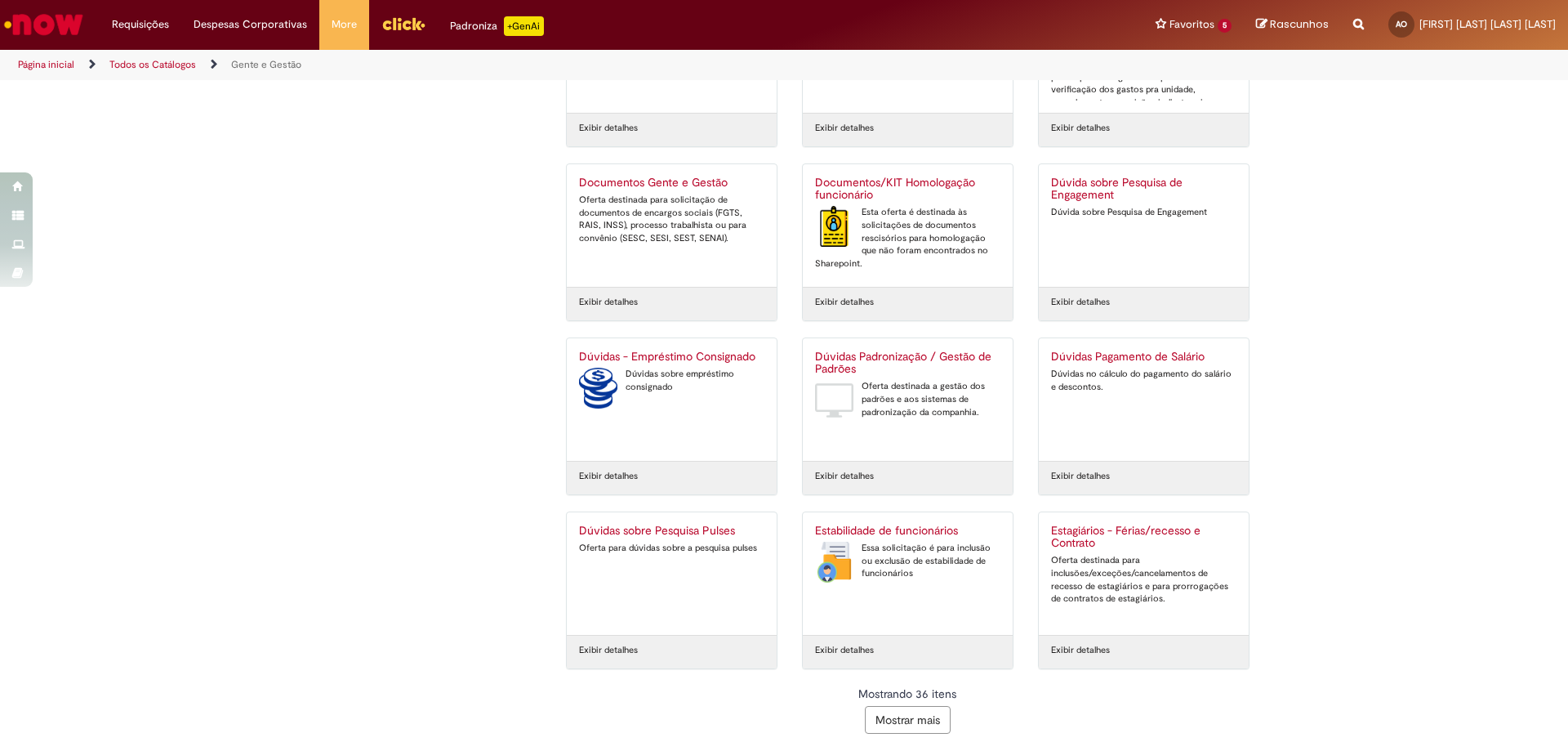 click on "Mostrar mais" at bounding box center [907, 720] 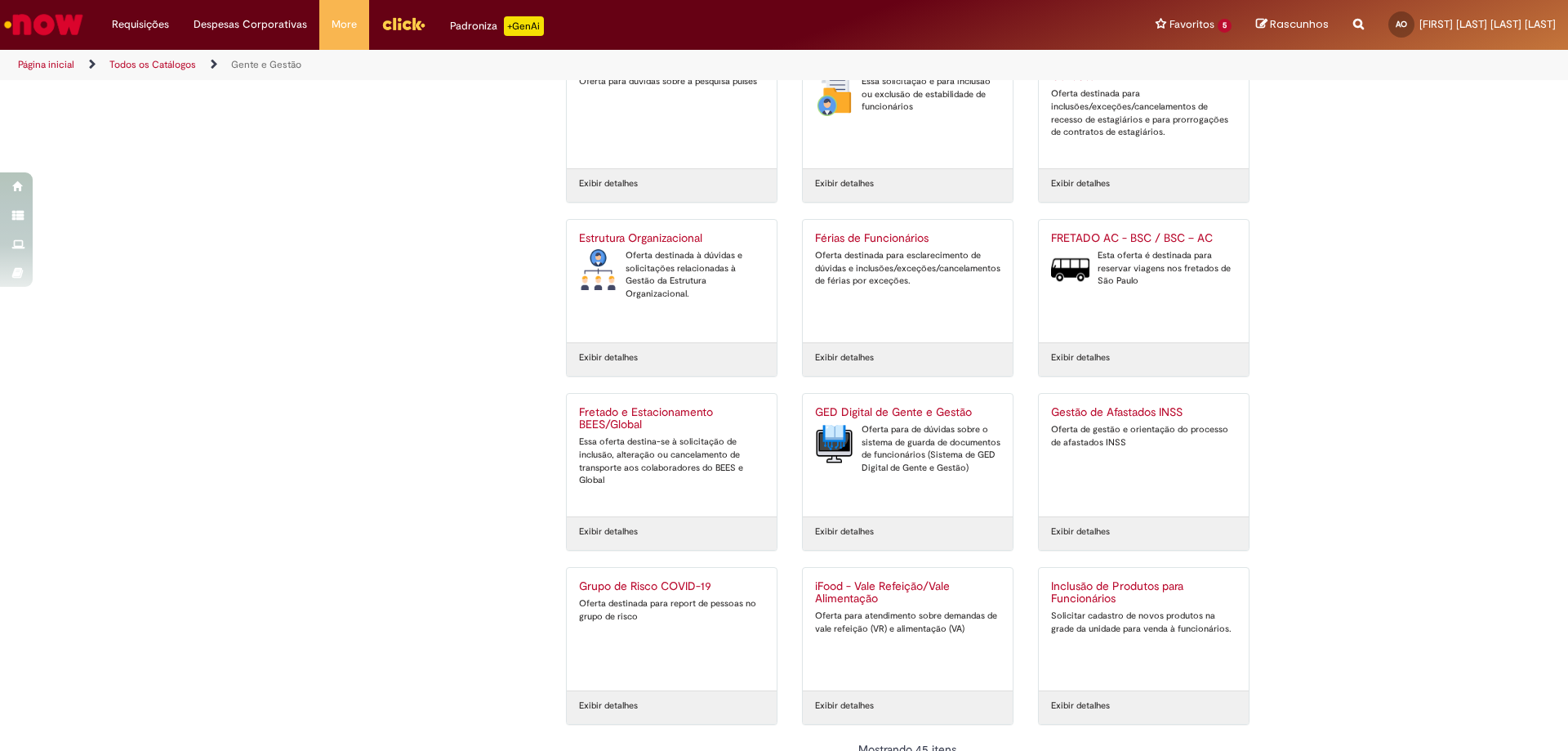 scroll, scrollTop: 2054, scrollLeft: 0, axis: vertical 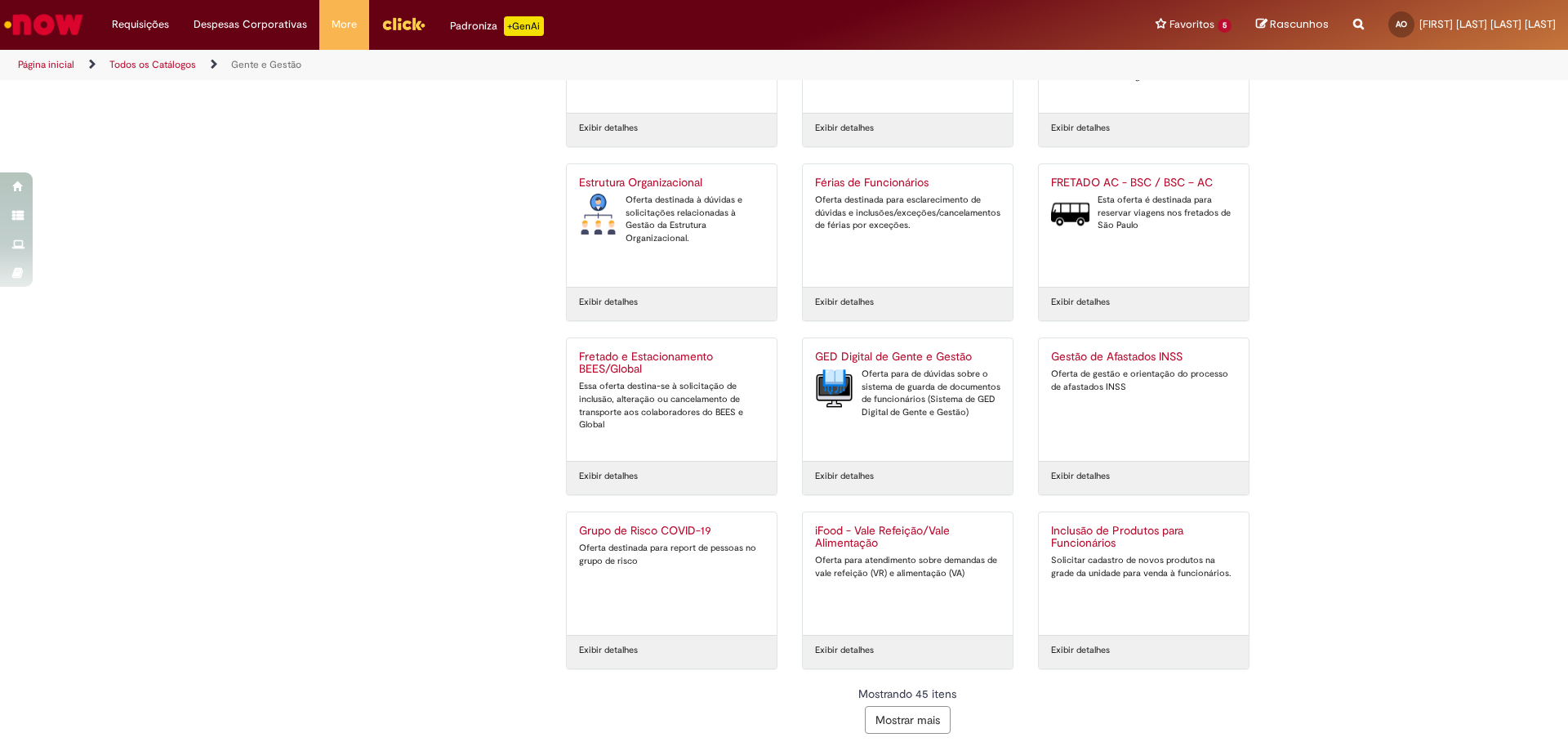 click on "Mostrar mais" at bounding box center (907, 720) 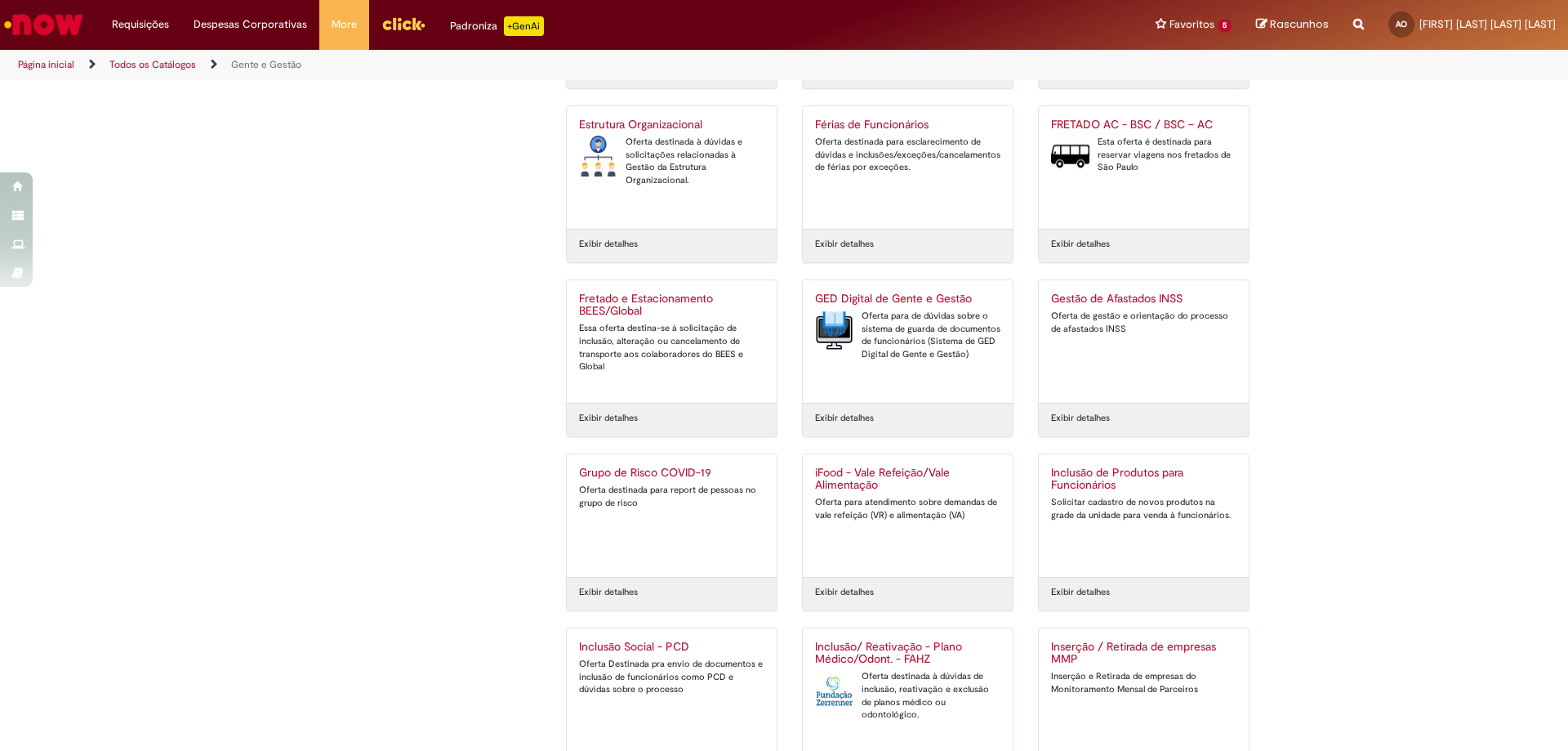 scroll, scrollTop: 2276, scrollLeft: 0, axis: vertical 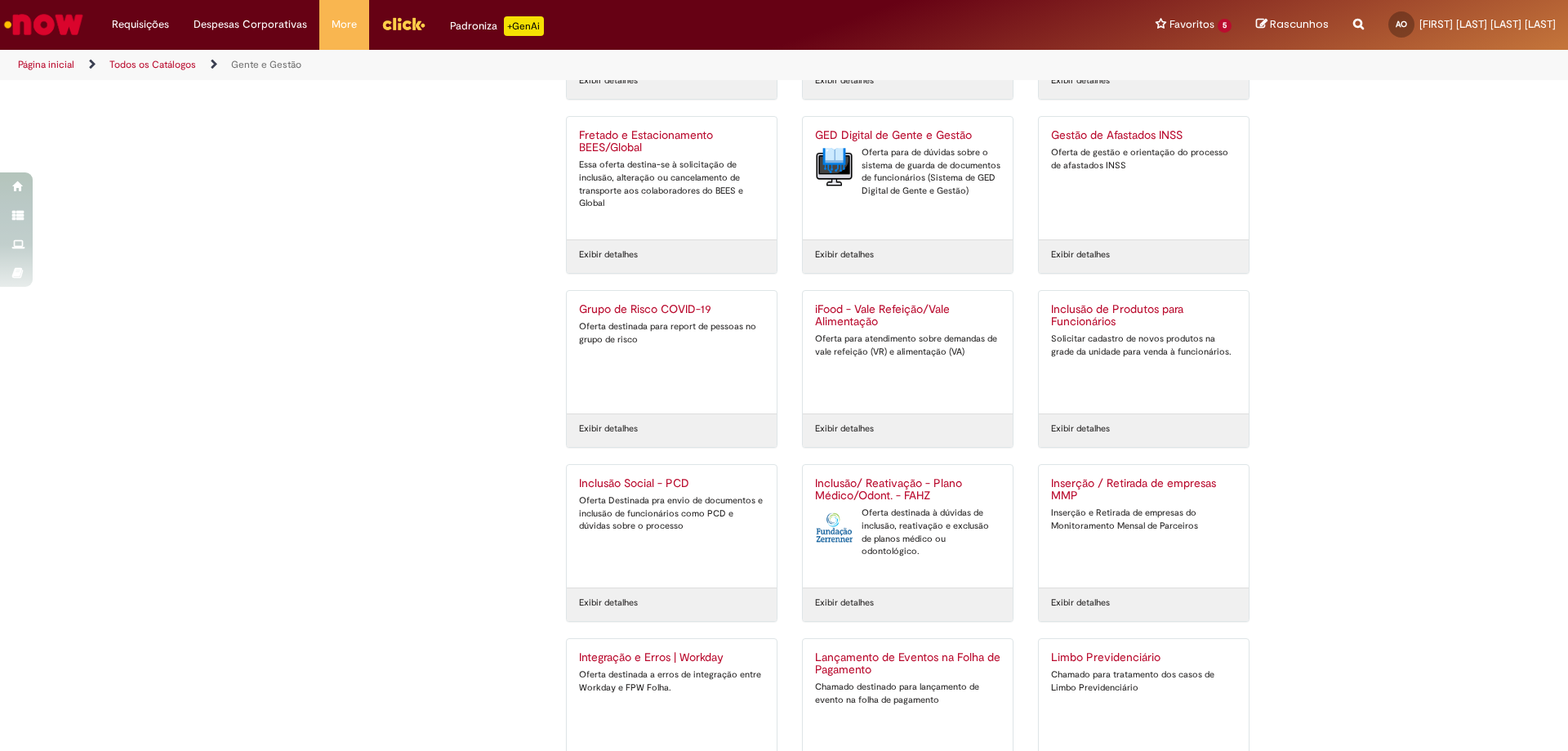 click on "Inclusão/ Reativação - Plano Médico/Odont. - FAHZ" at bounding box center [907, 490] 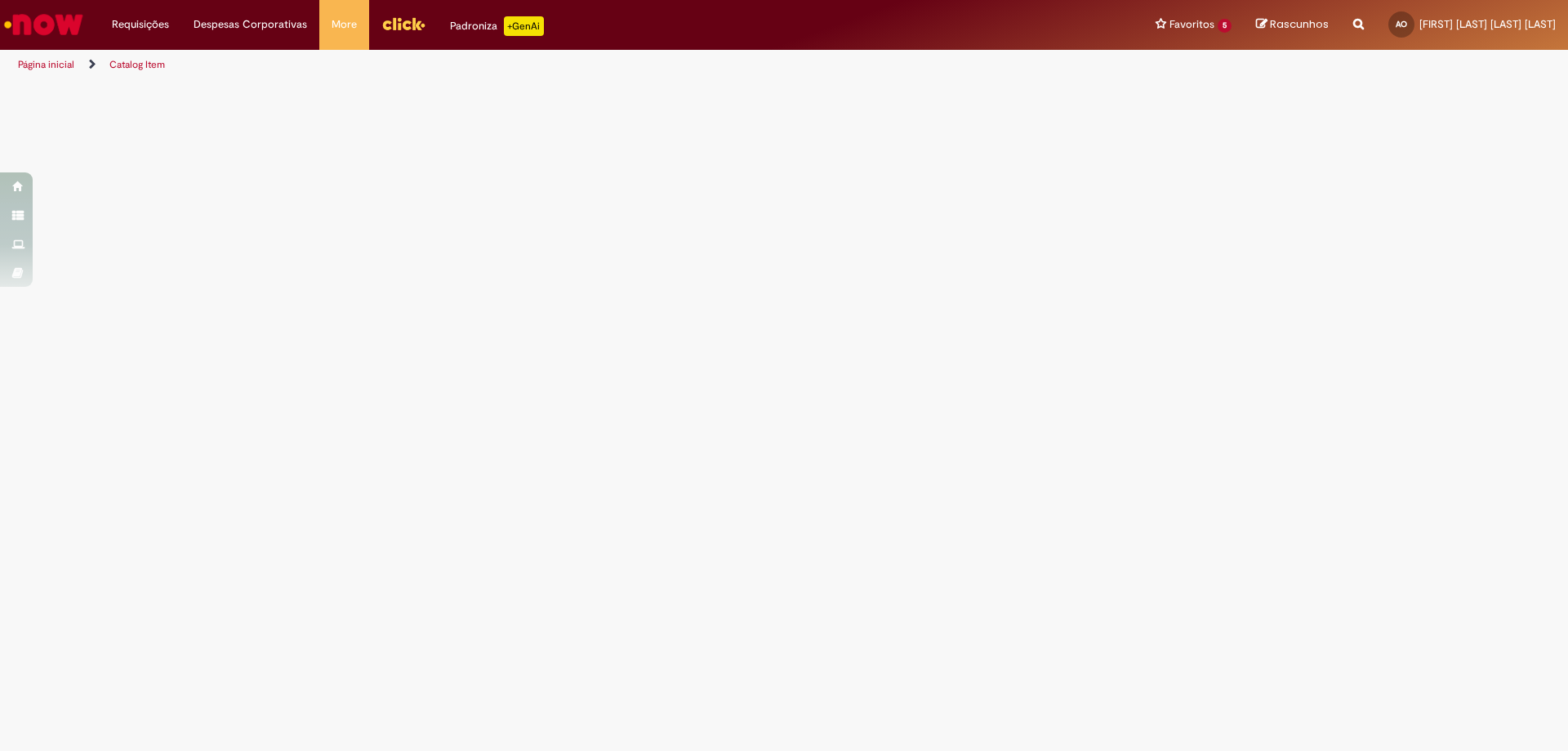 scroll, scrollTop: 0, scrollLeft: 0, axis: both 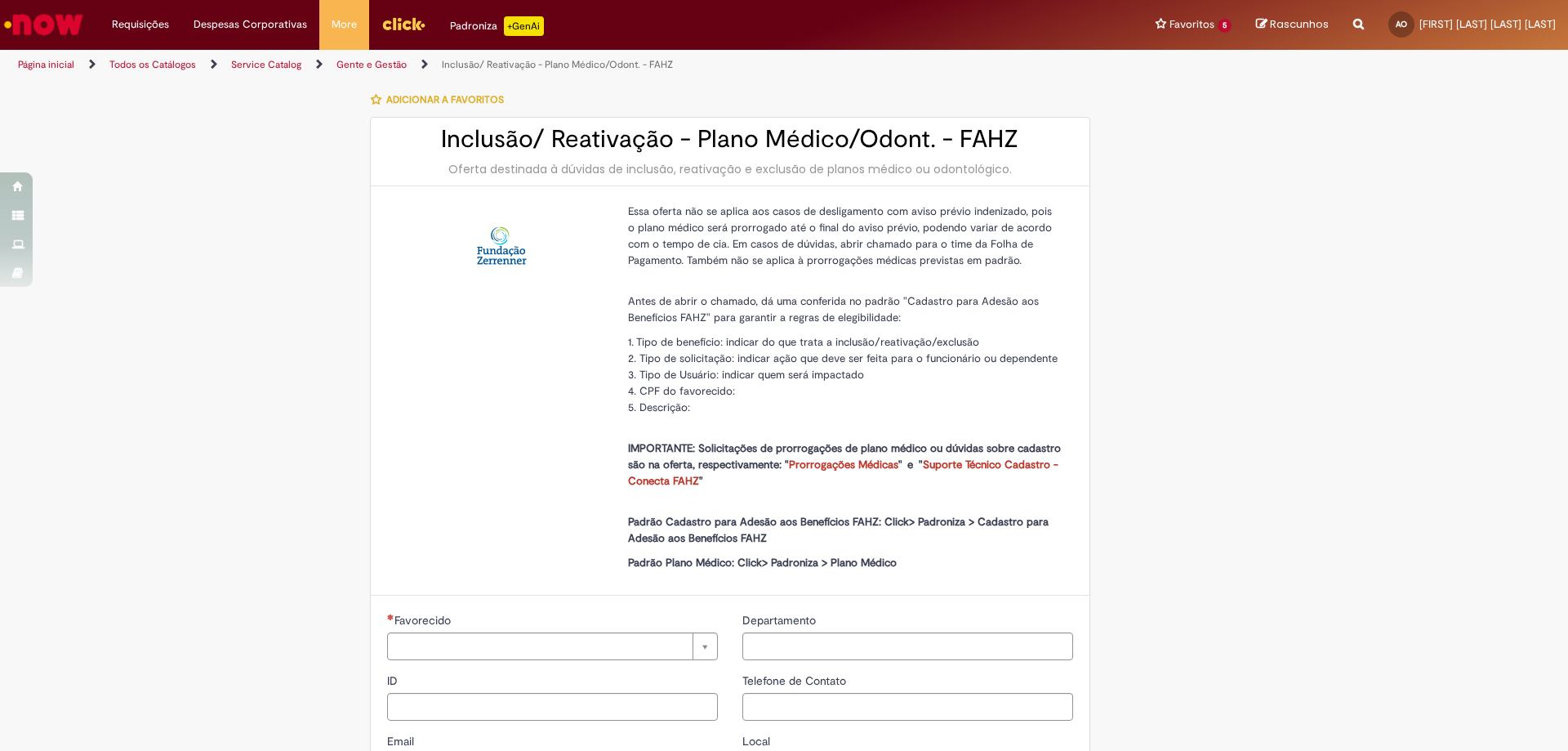 type on "********" 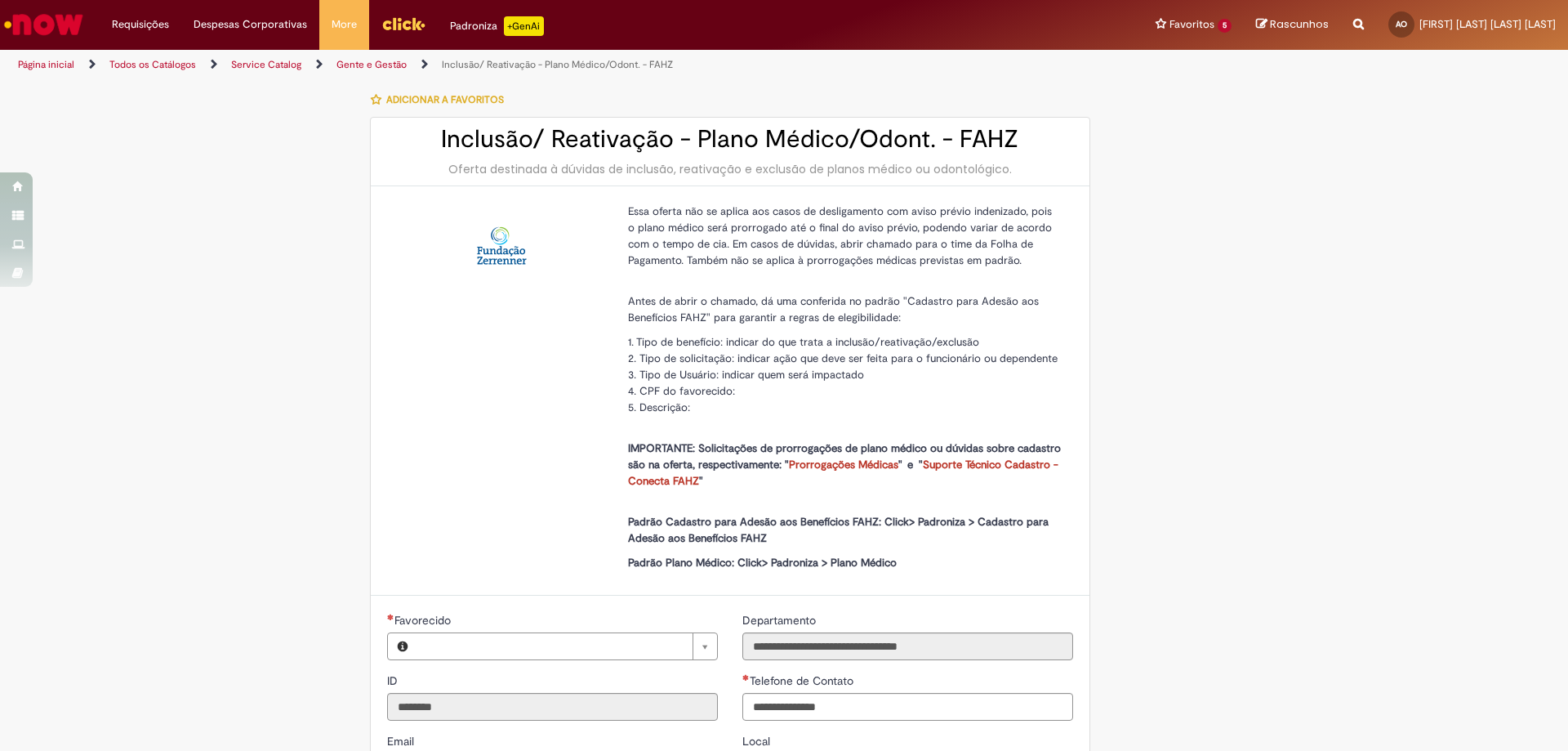 type on "**********" 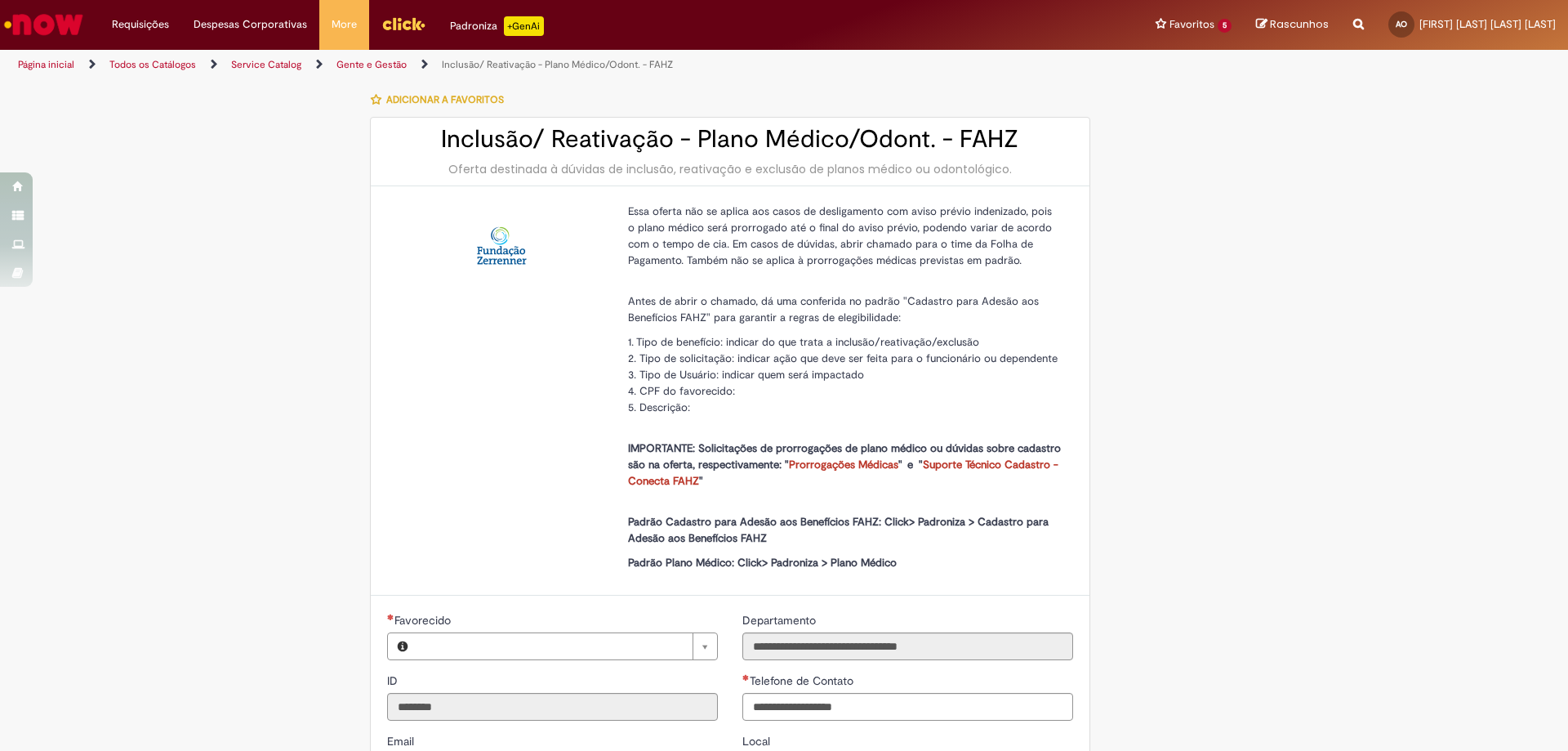 type on "**********" 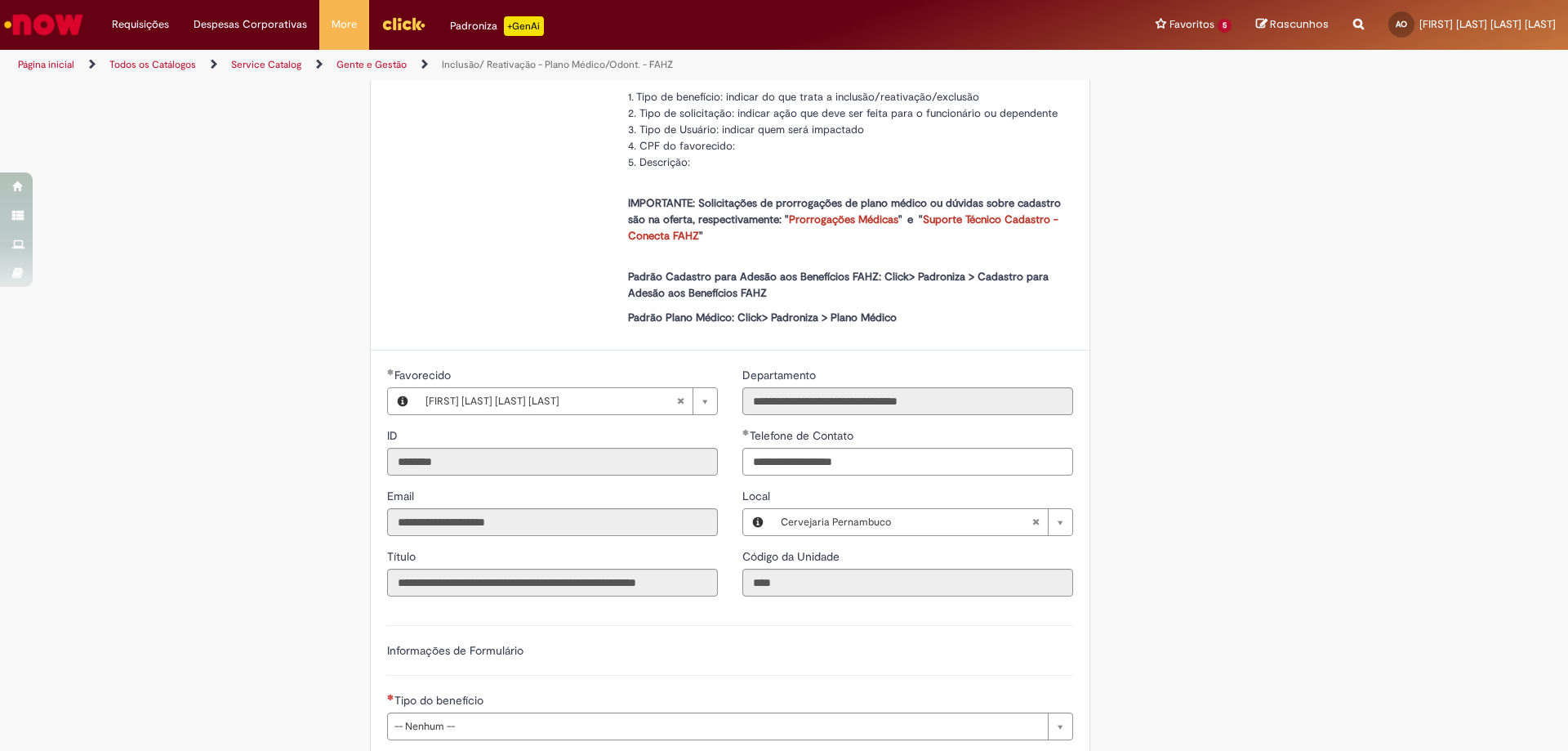 scroll, scrollTop: 327, scrollLeft: 0, axis: vertical 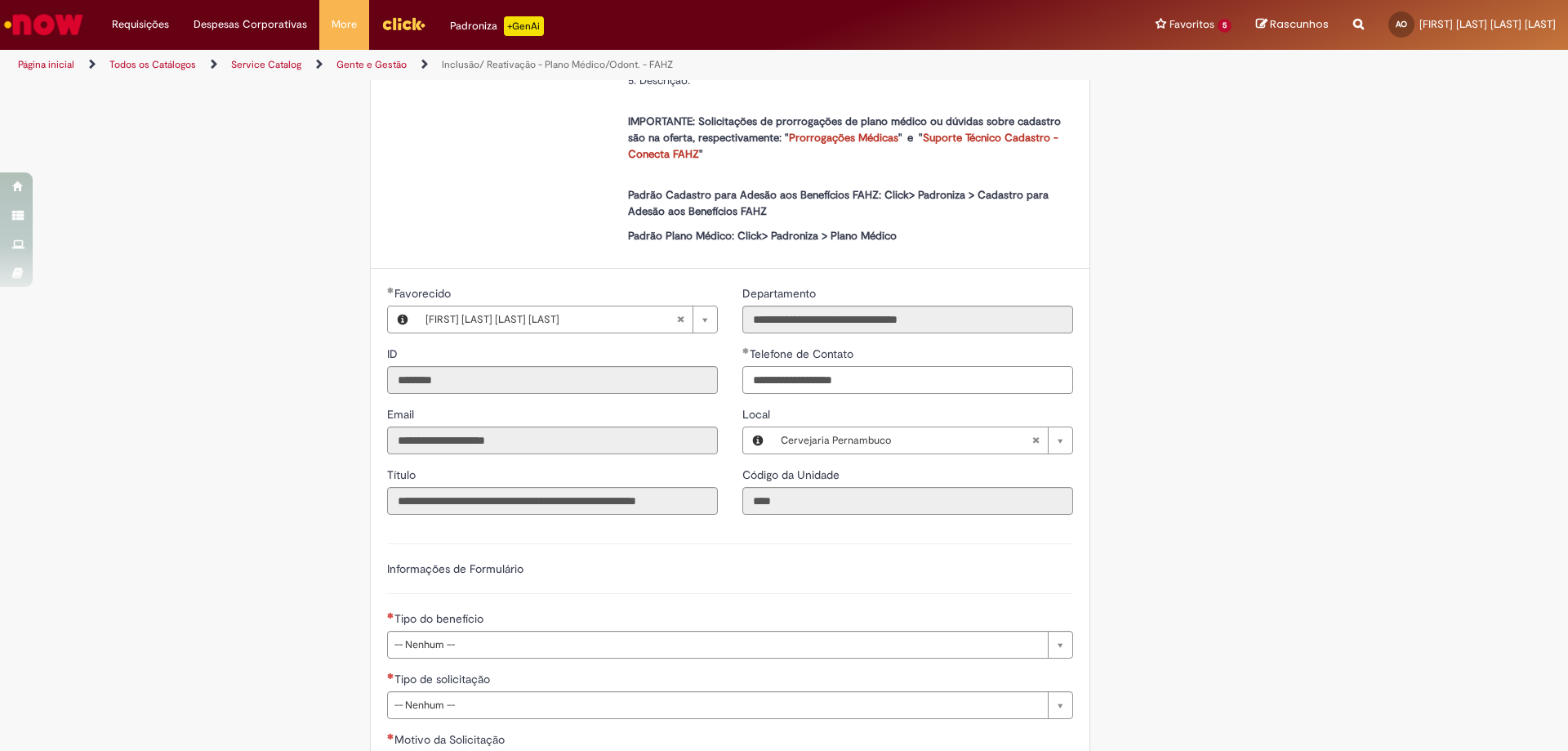 click on "**********" at bounding box center [907, 380] 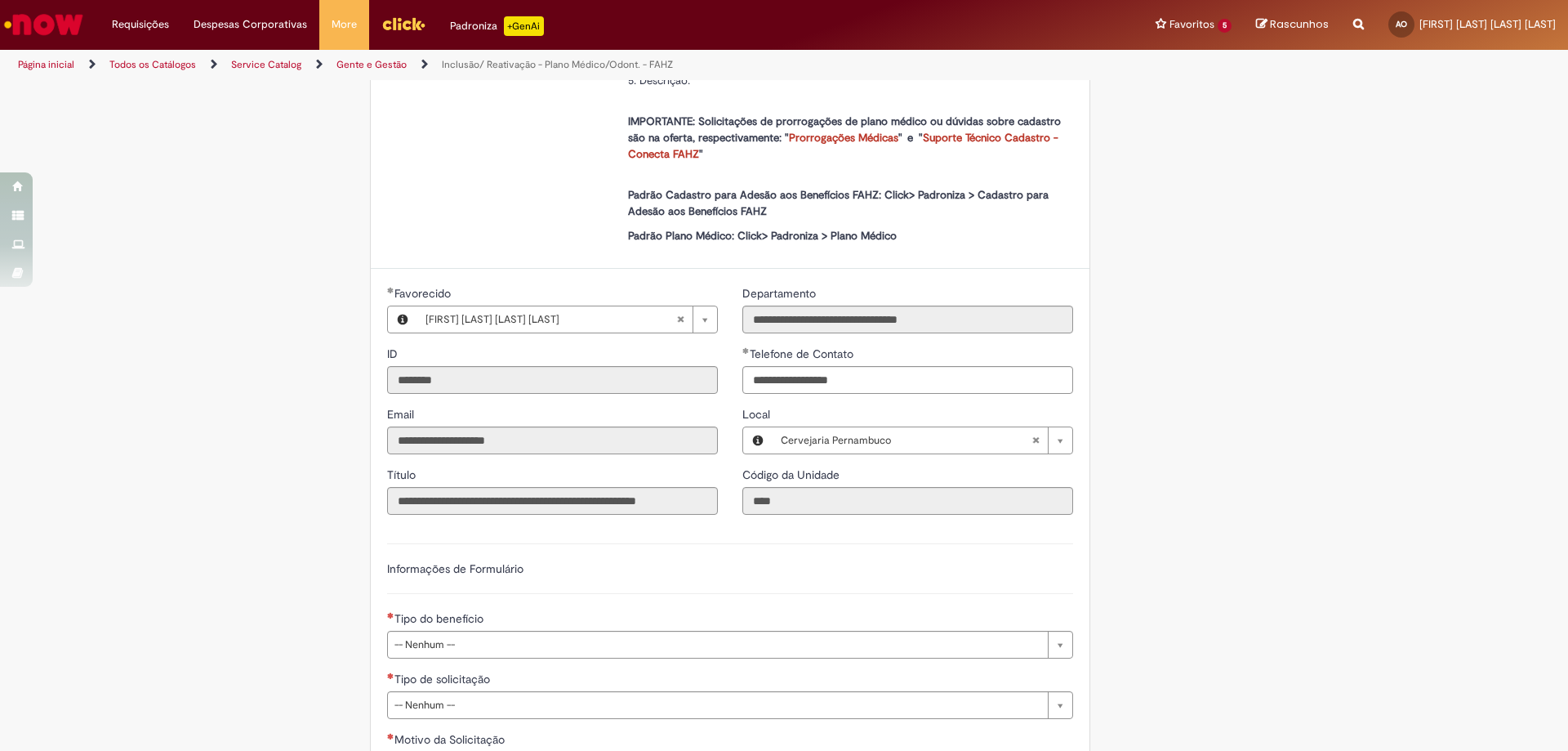 type on "**********" 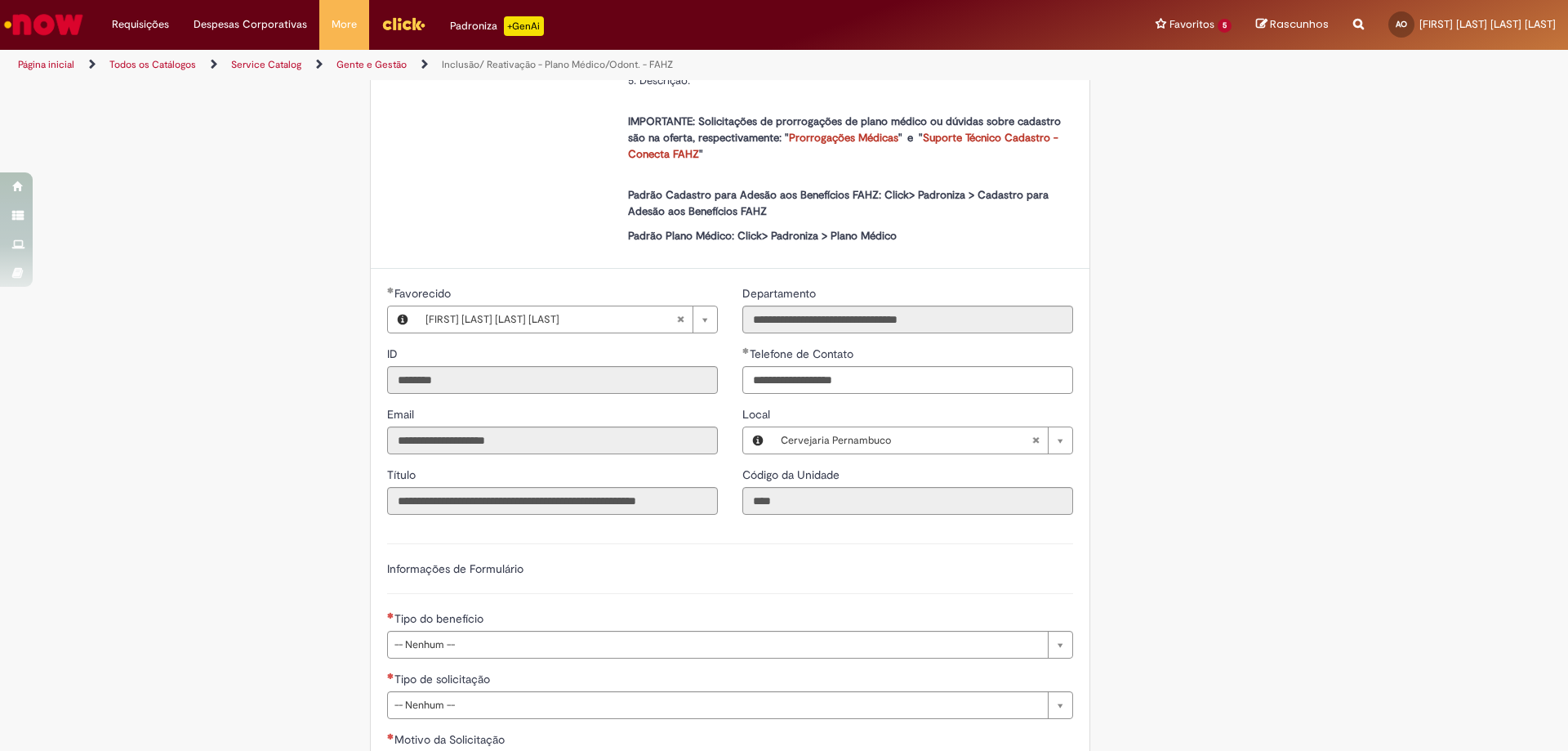 click on "Informações de Formulário" at bounding box center [730, 577] 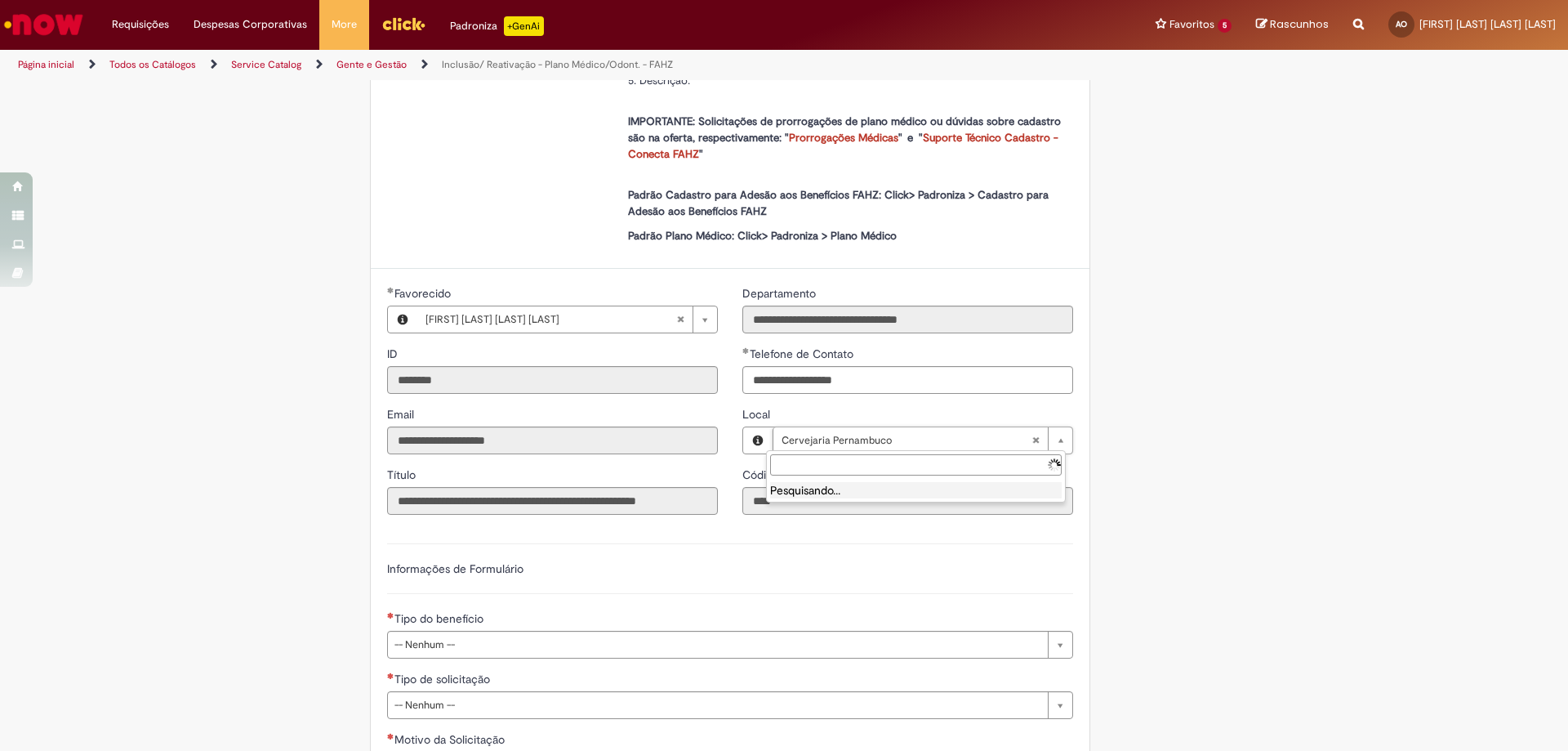 type 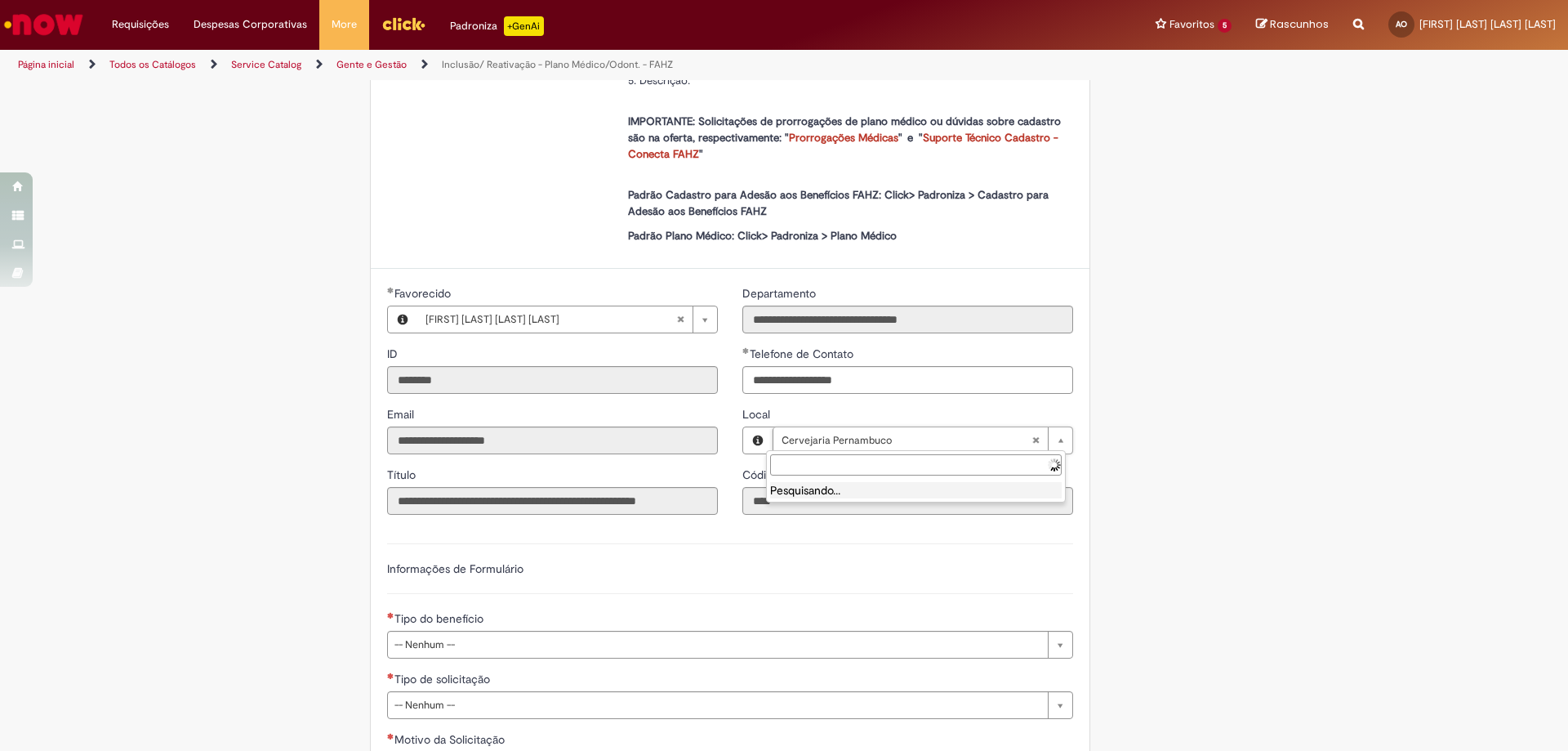 type 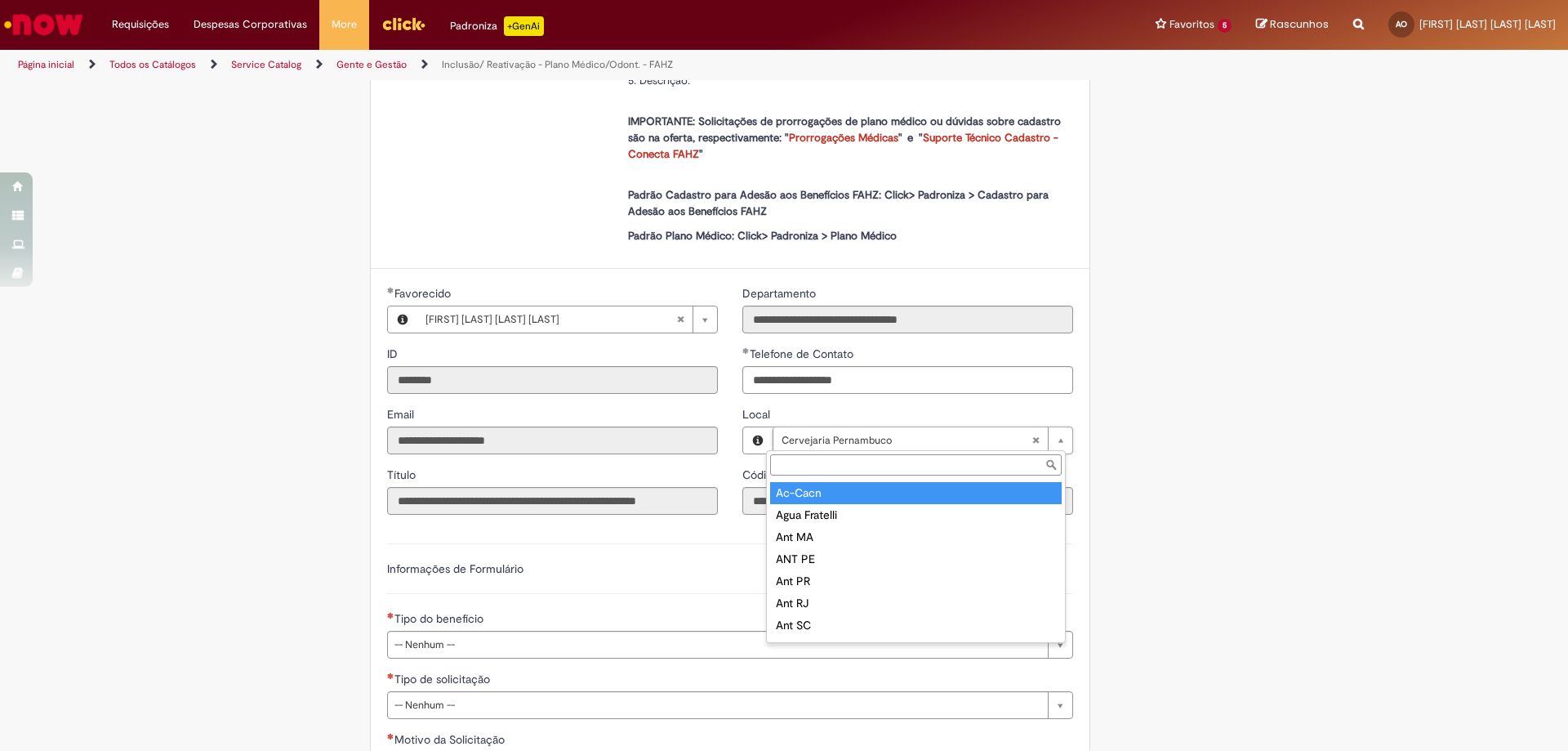 type on "**********" 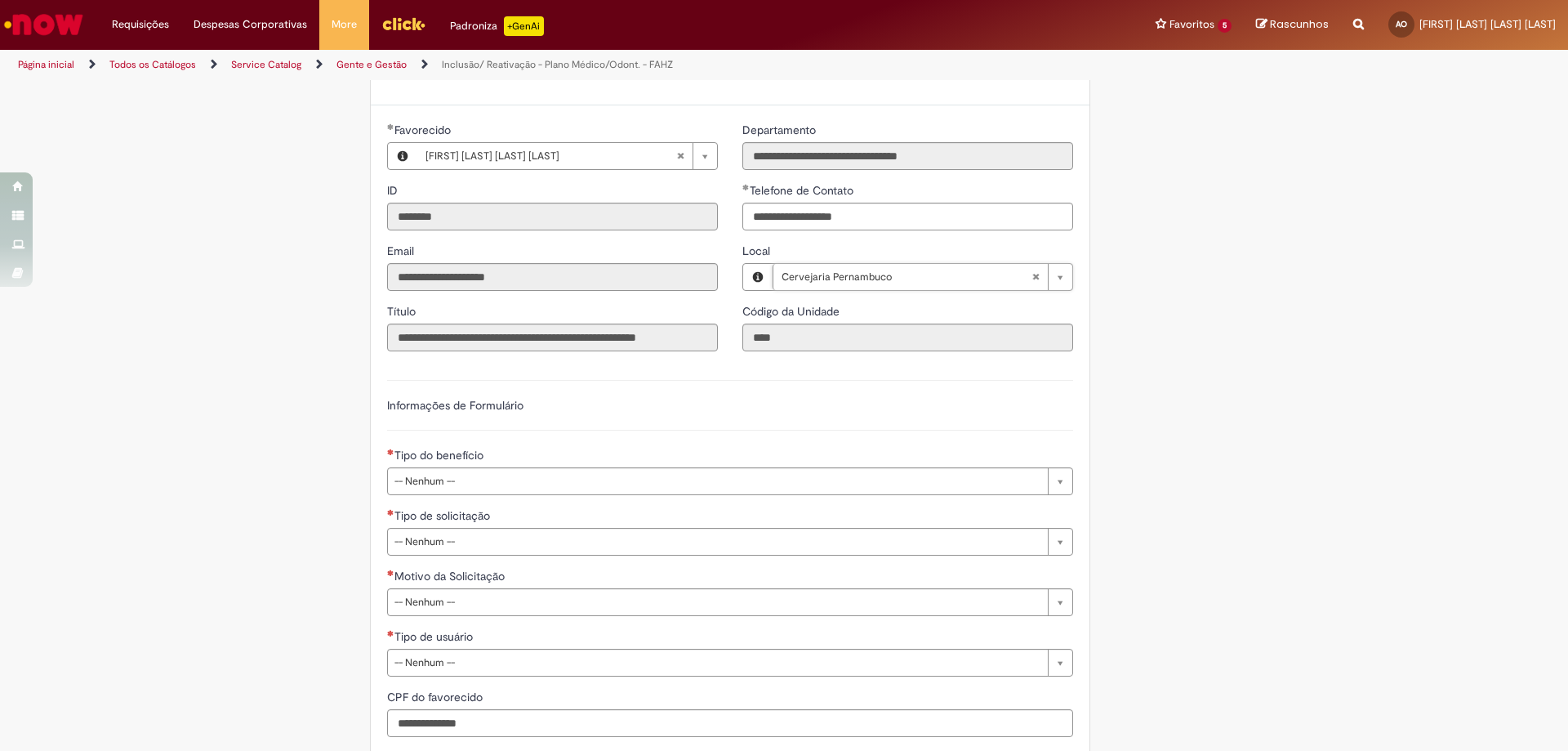 scroll, scrollTop: 572, scrollLeft: 0, axis: vertical 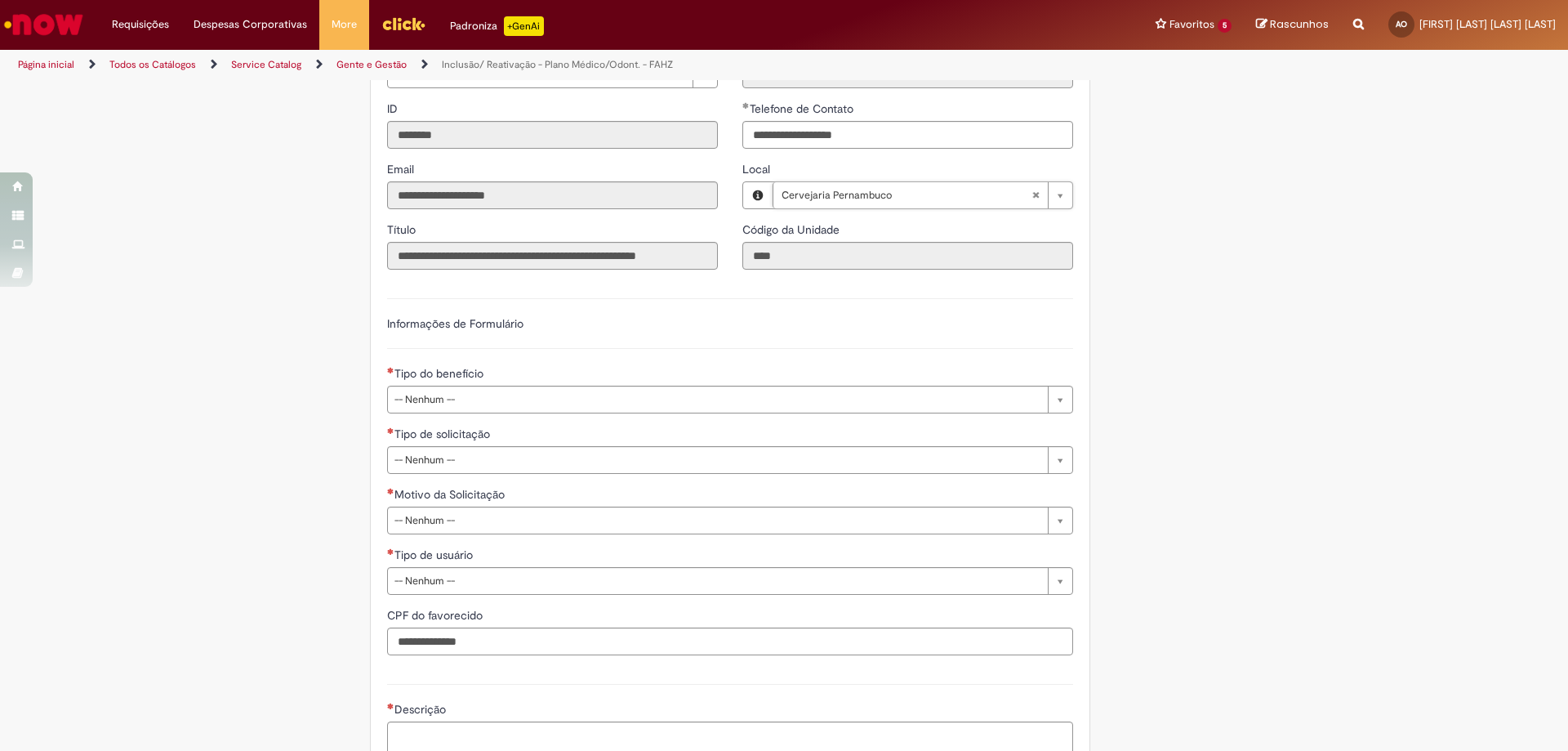drag, startPoint x: 1050, startPoint y: 400, endPoint x: 1037, endPoint y: 403, distance: 13.341664 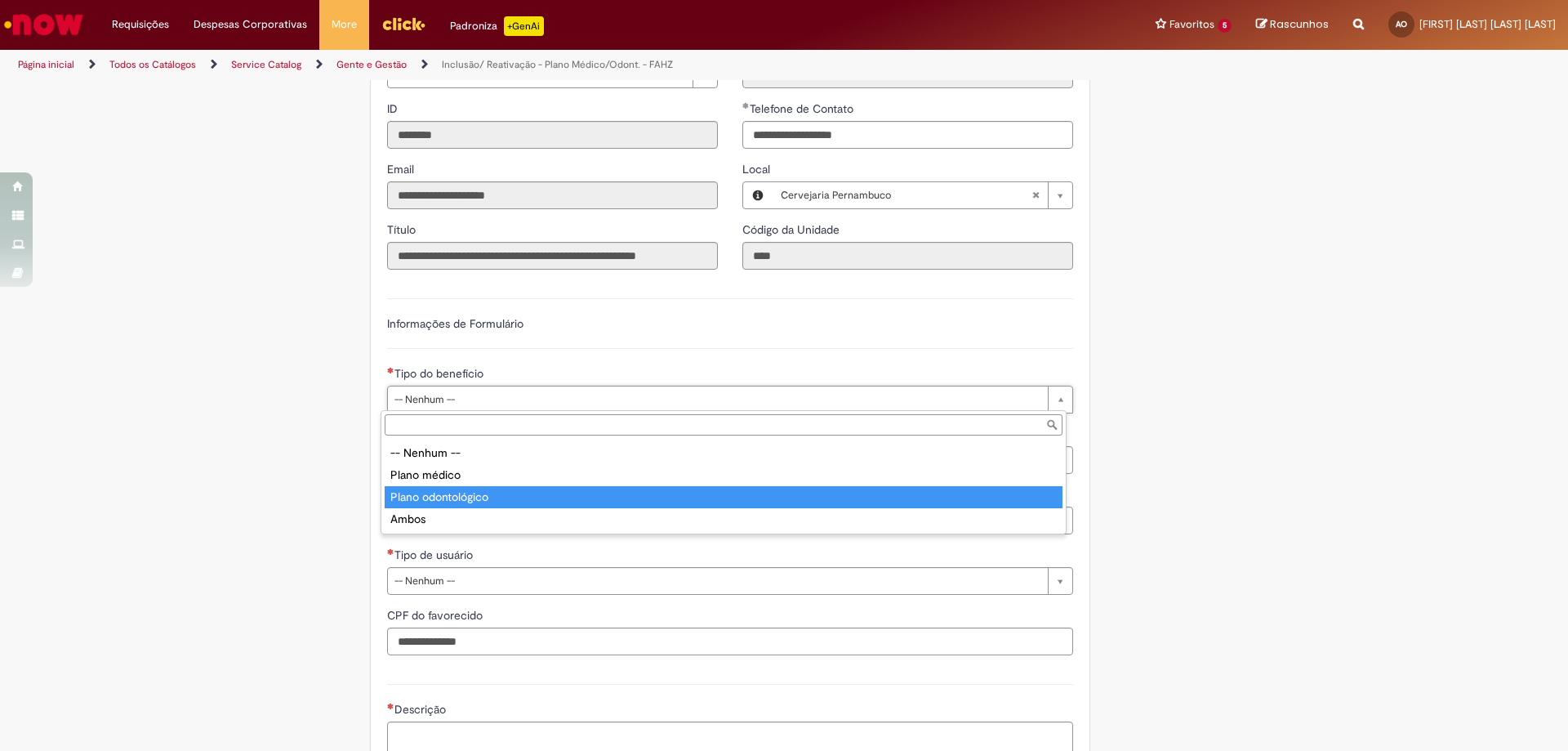 type on "**********" 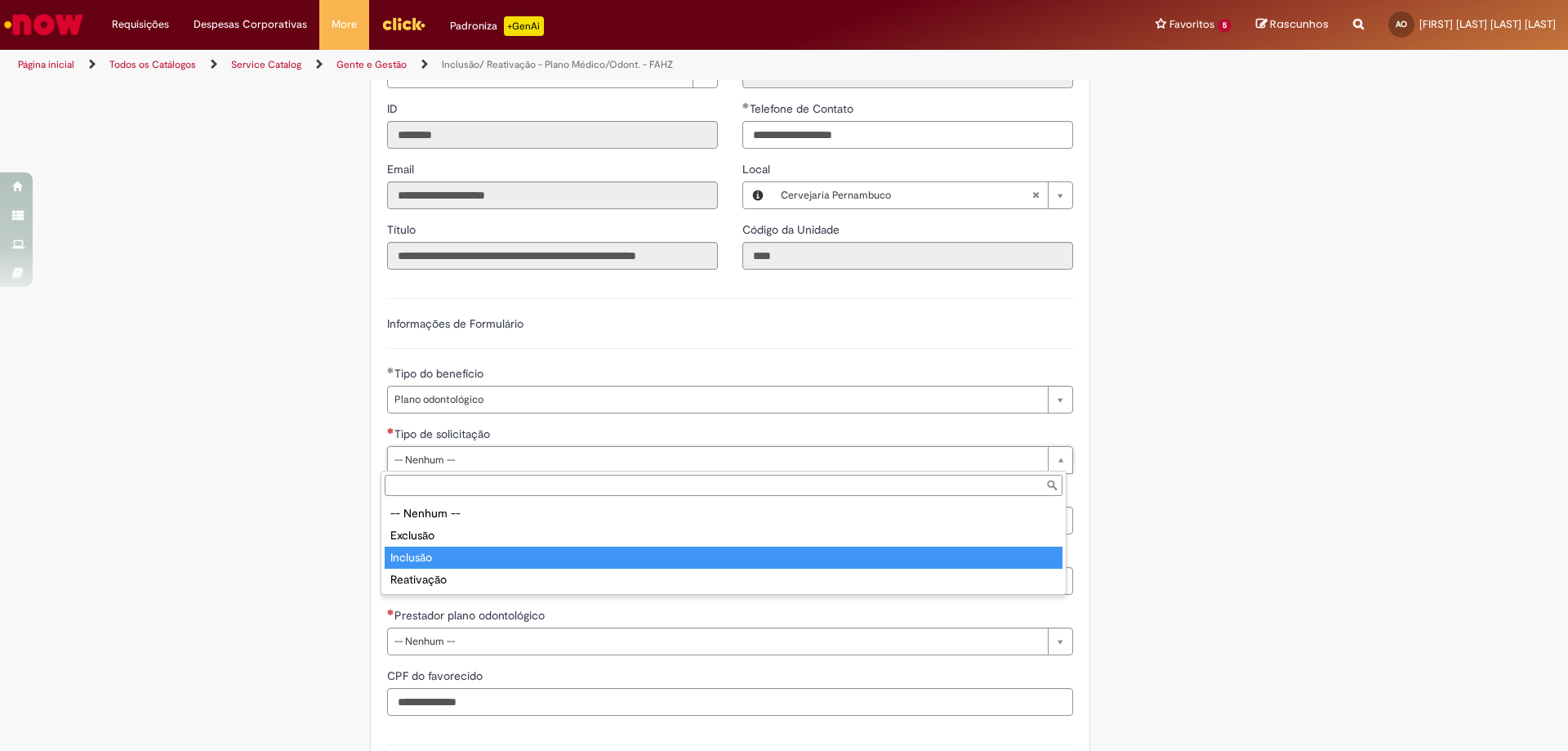 type on "********" 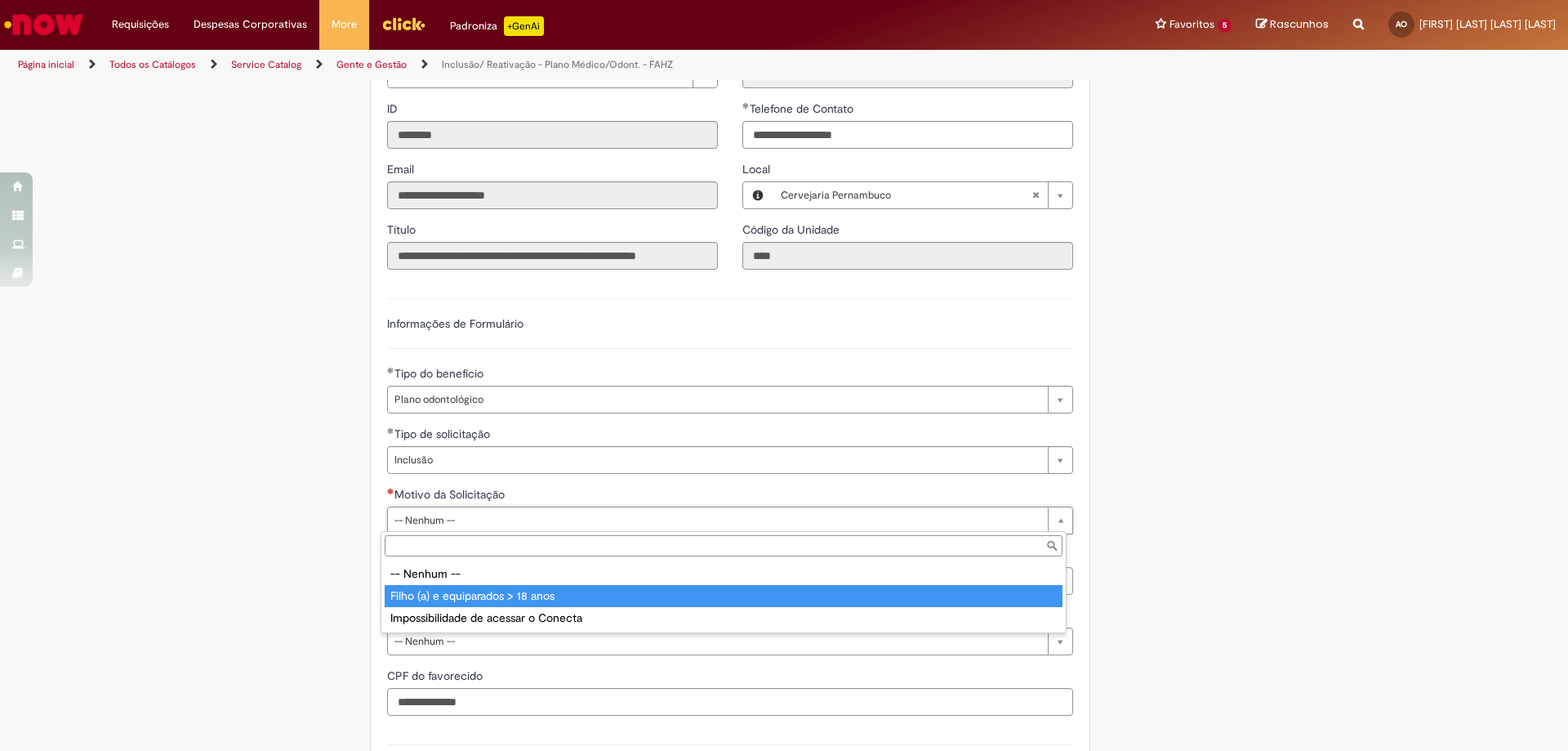 type on "**********" 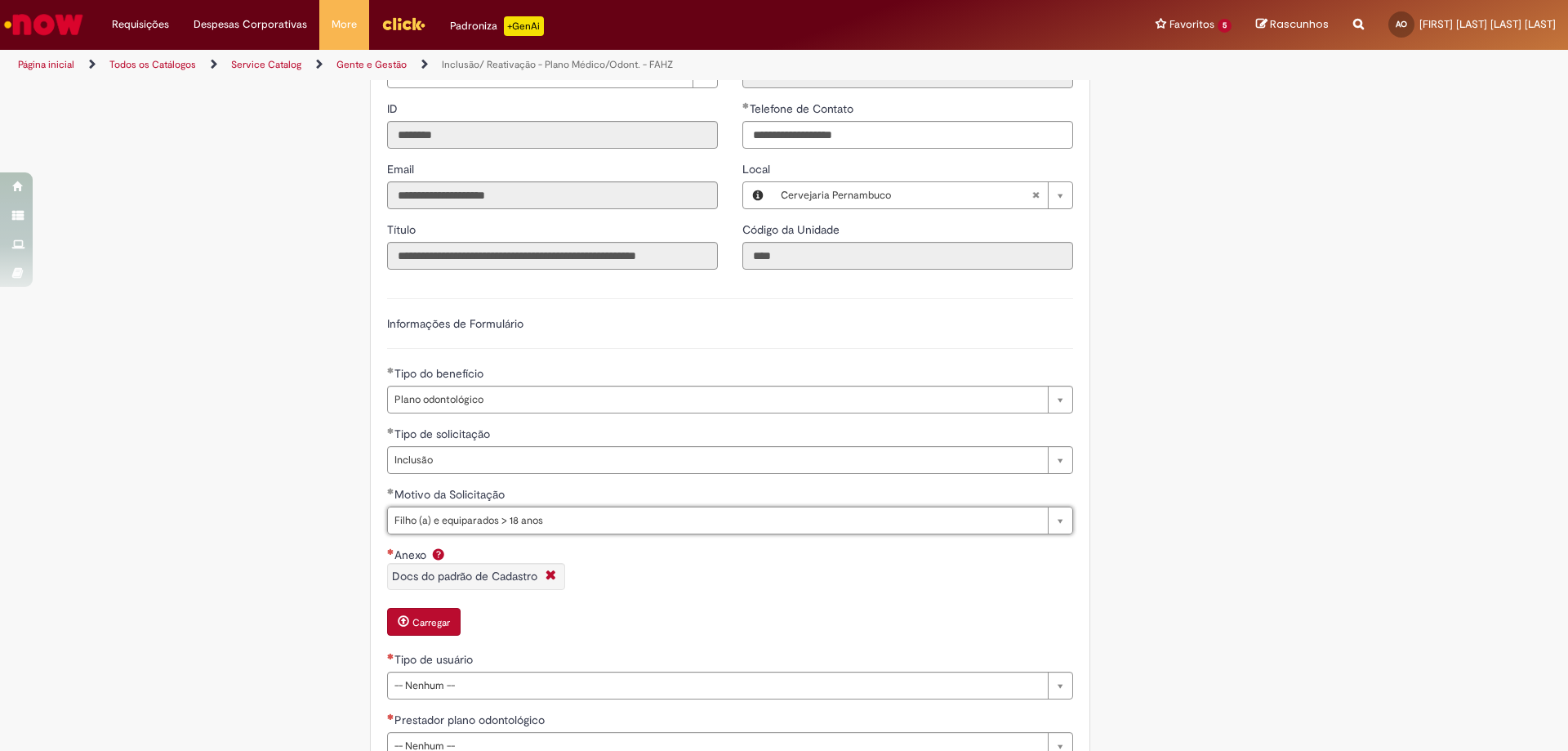 scroll, scrollTop: 735, scrollLeft: 0, axis: vertical 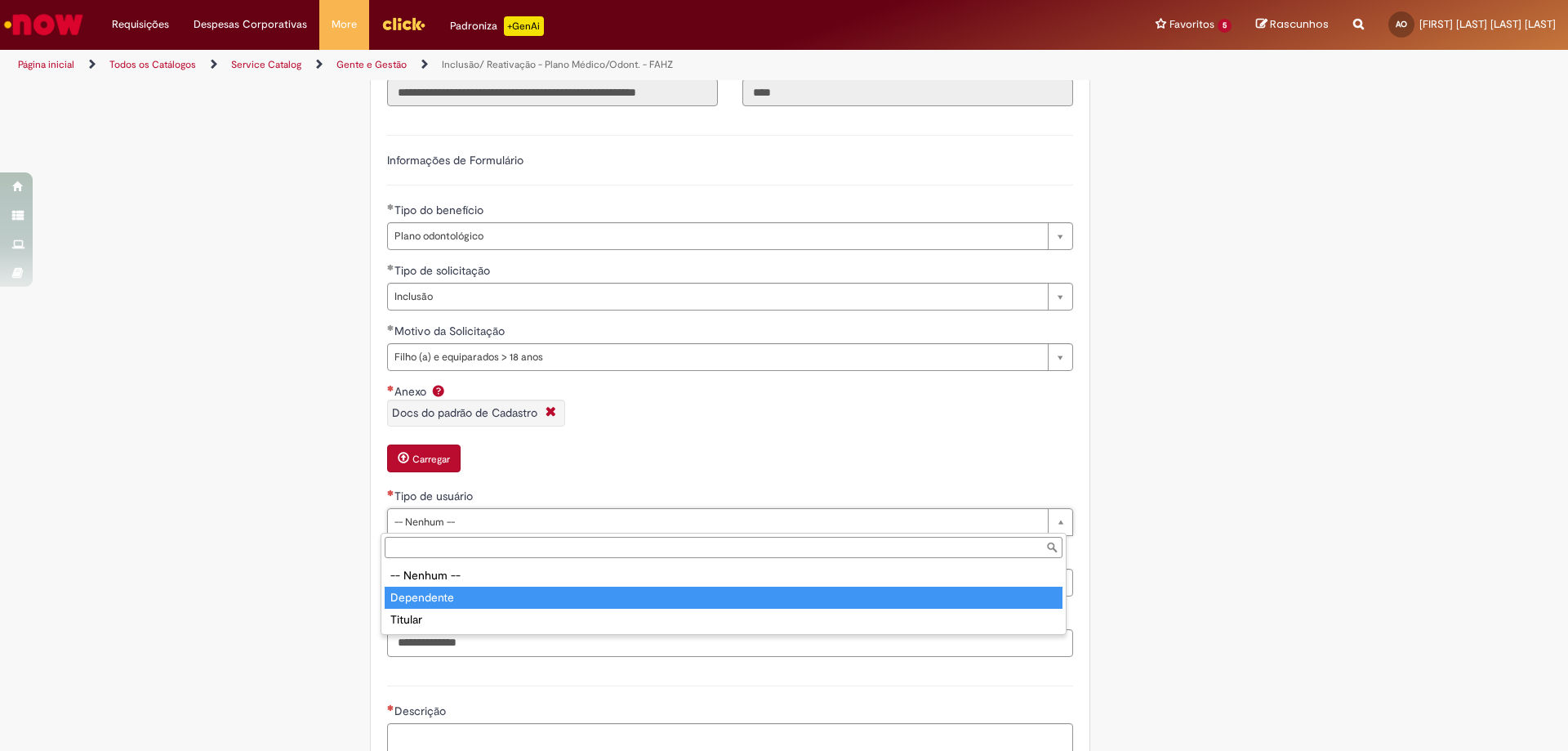 type on "**********" 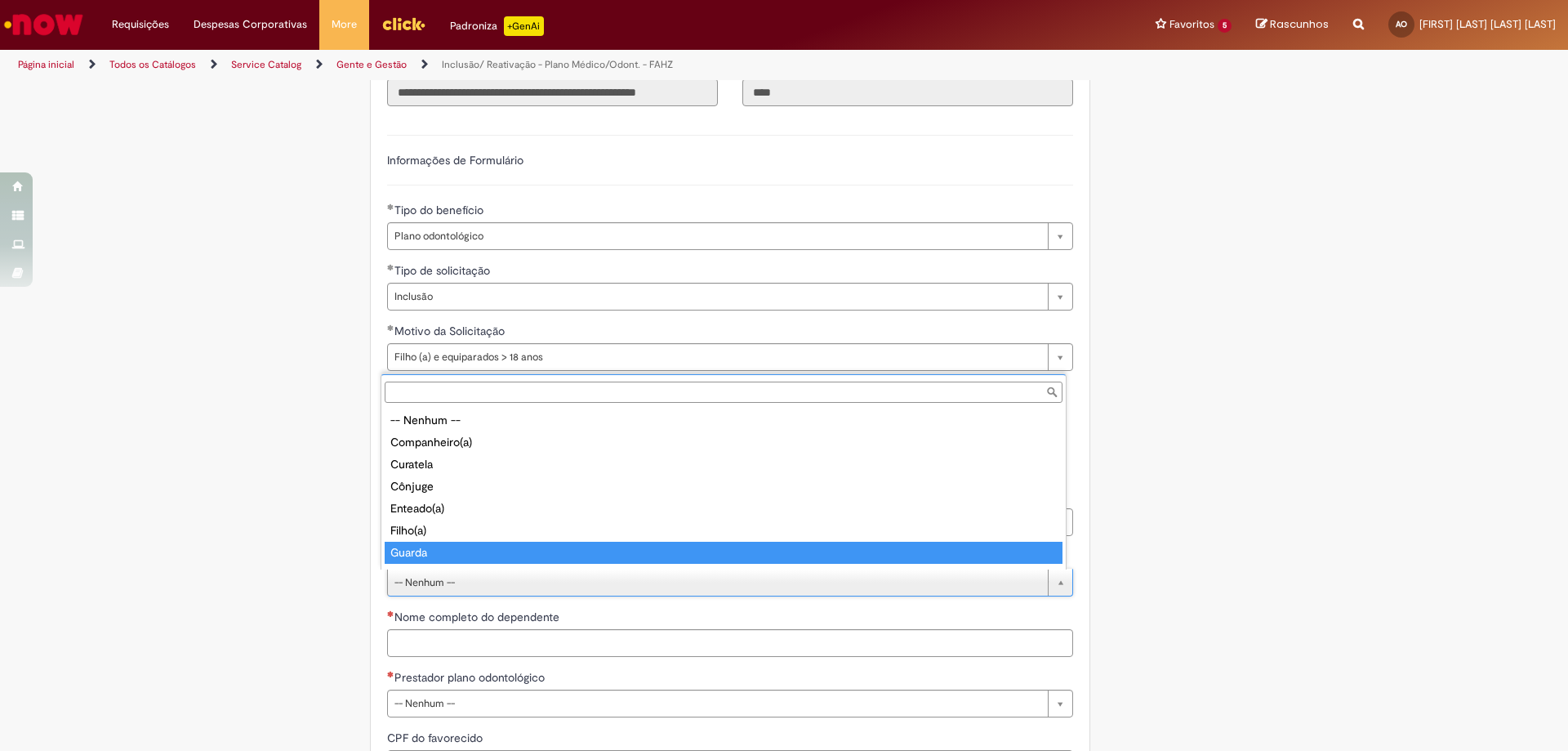 scroll, scrollTop: 13, scrollLeft: 0, axis: vertical 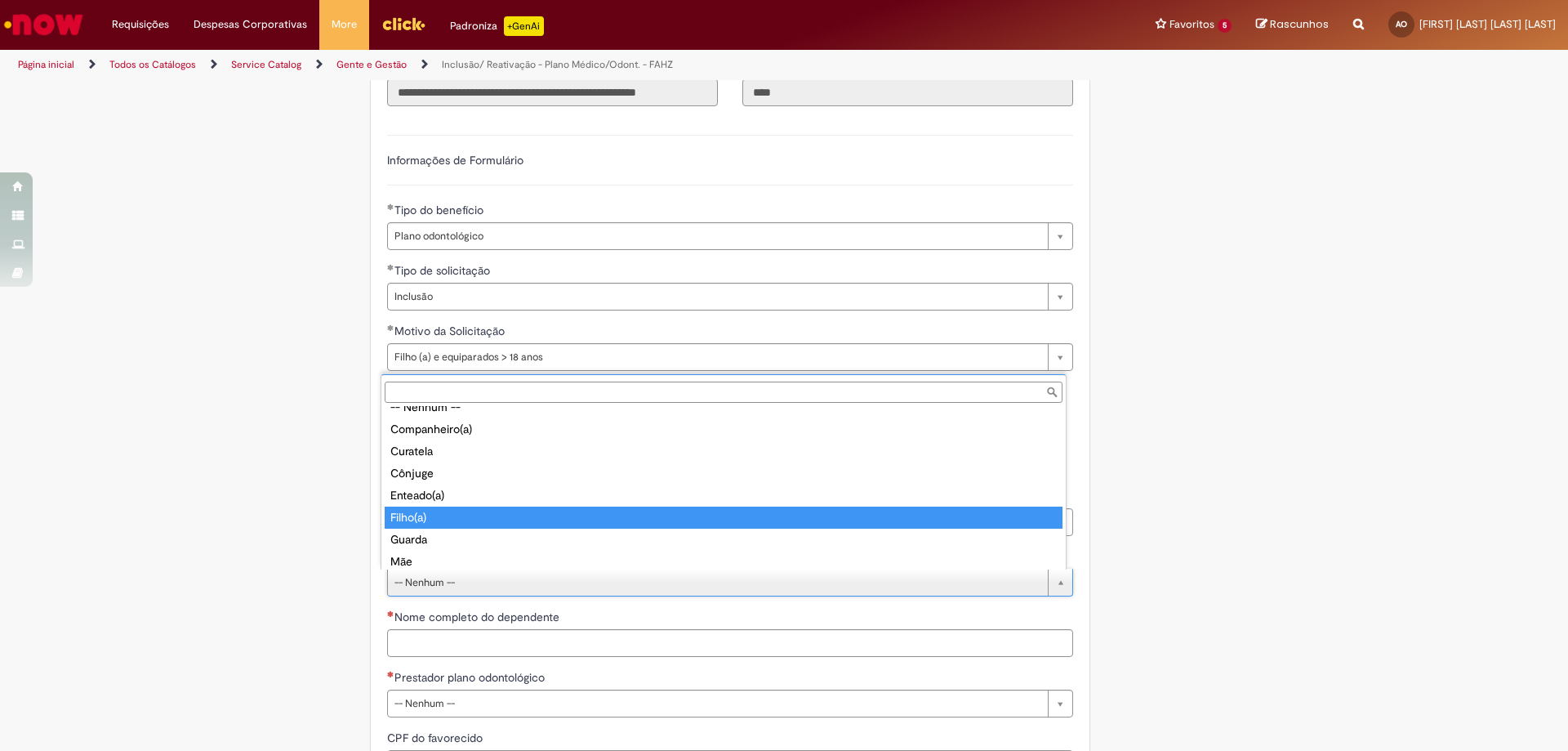 type on "********" 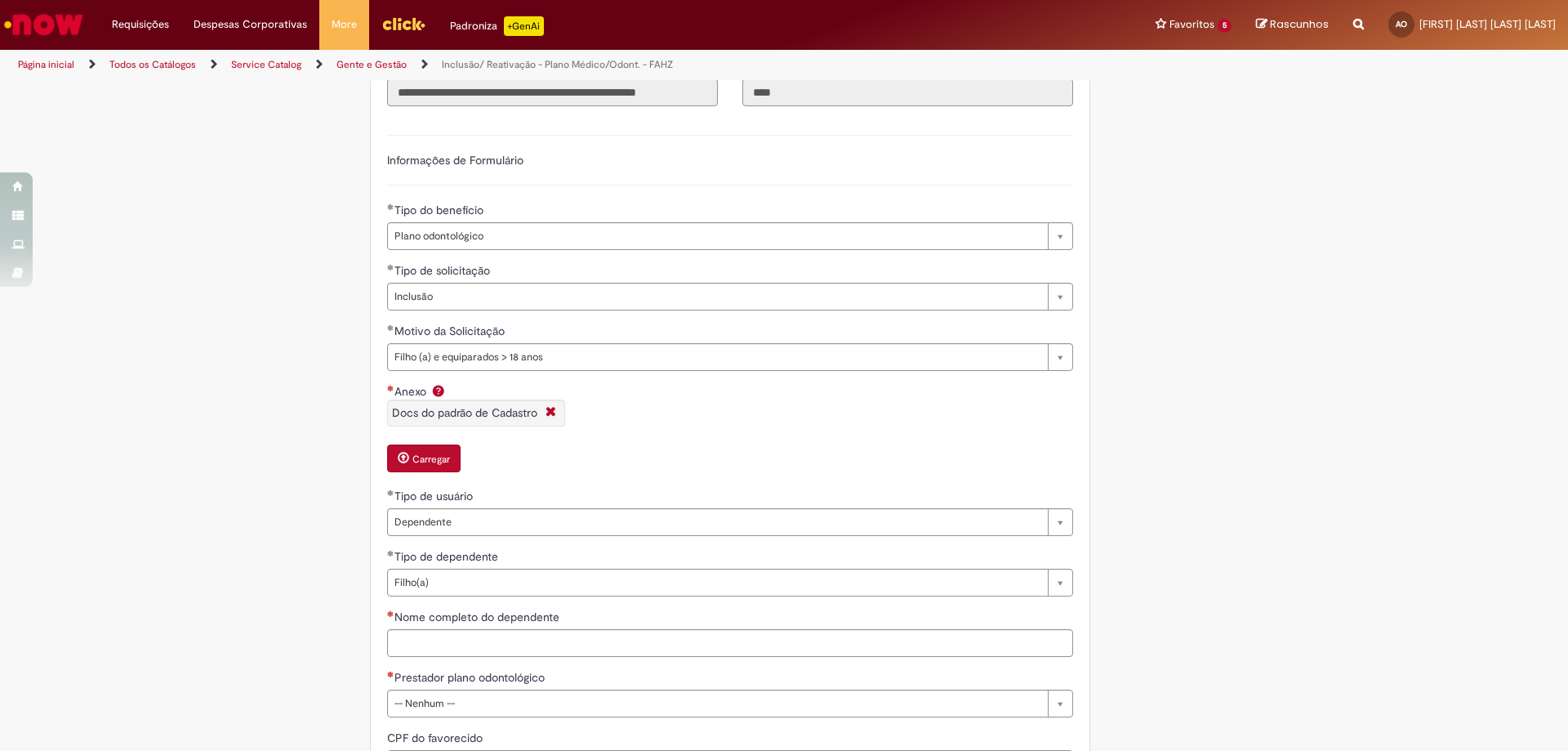 click on "Adicionar a Favoritos
Inclusão/ Reativação - Plano Médico/Odont. - FAHZ
Oferta destinada à dúvidas de inclusão, reativação e exclusão de planos médico ou odontológico.
Essa oferta não se aplica aos casos de desligamento com aviso prévio indenizado, pois o plano médico será prorrogado até o final do aviso prévio, podendo variar de acordo com o tempo de cia. Em casos de dúvidas, abrir chamado para o time da Folha de Pagamento. Também não se aplica à prorrogações médicas previstas em padrão.
Antes de abrir o chamado, dá uma conferida no padrão "Cadastro para Adesão aos Benefícios FAHZ" para garantir a regras de elegibilidade:
1. Tipo de benefício: indicar do que trata a inclusão/reativação/exclusão 2. Tipo de solicitação: indicar ação que deve ser feita para o funcionário ou dependente 4. CPF do favorecido:
"" at bounding box center (784, 207) 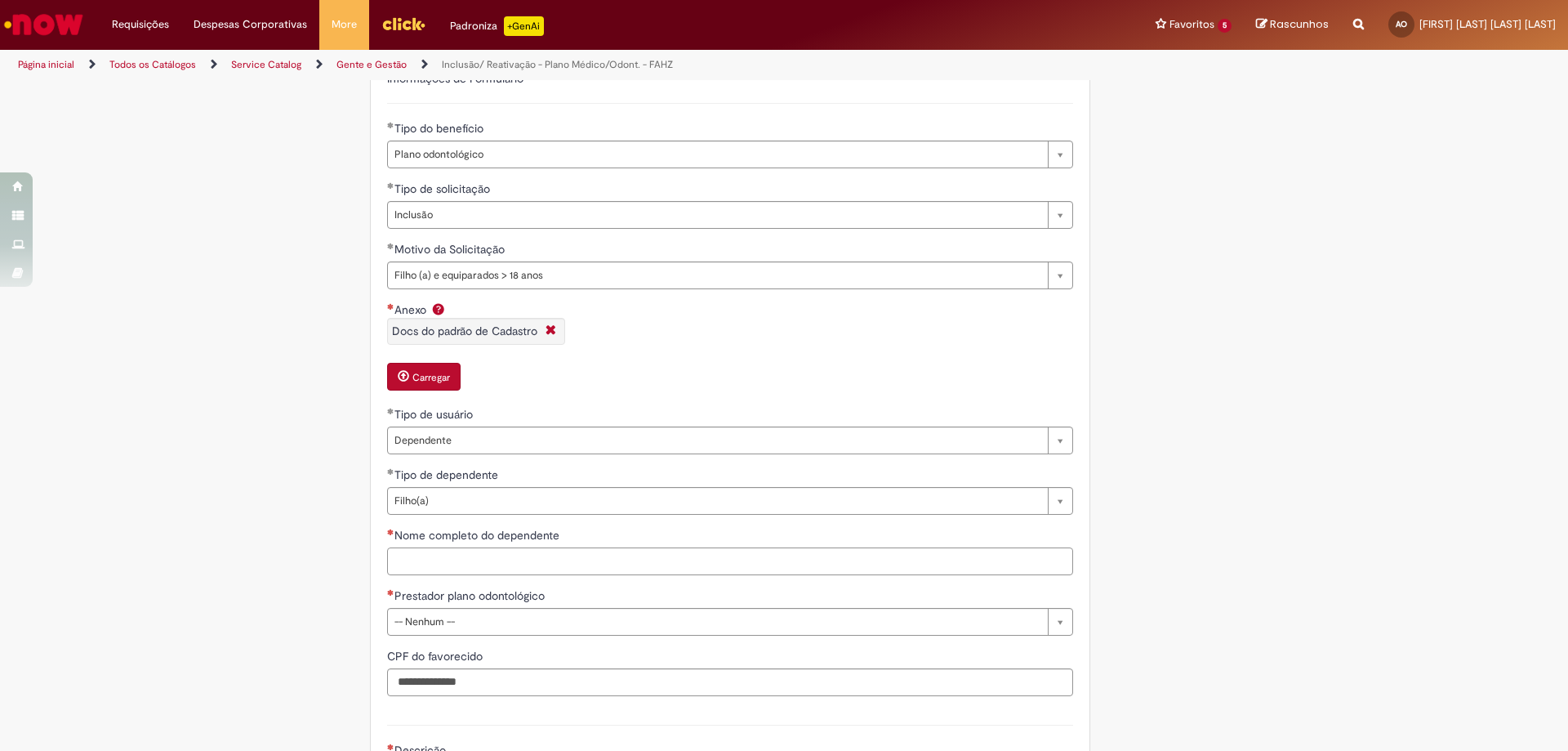 click on "Nome completo do dependente" at bounding box center [730, 561] 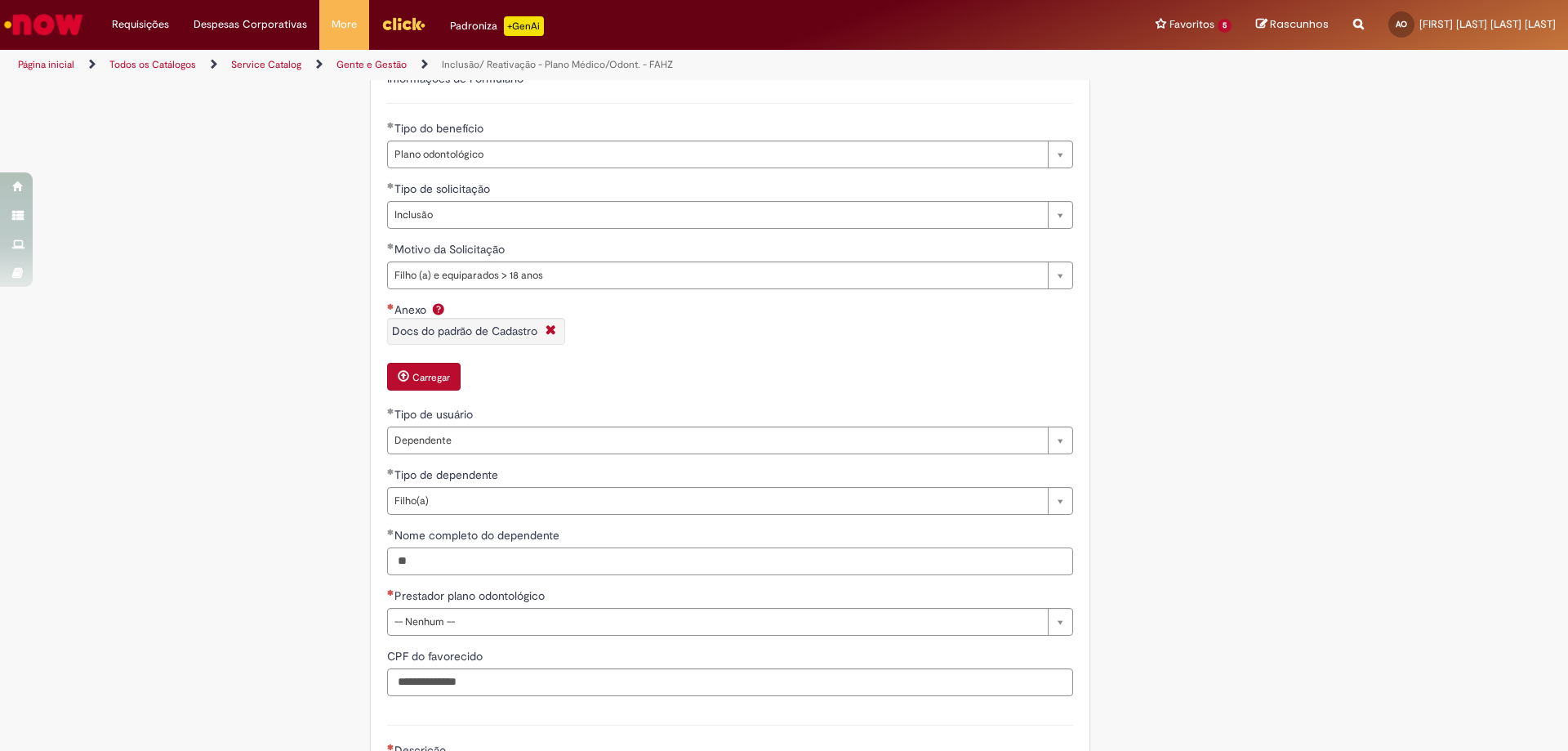 type on "*" 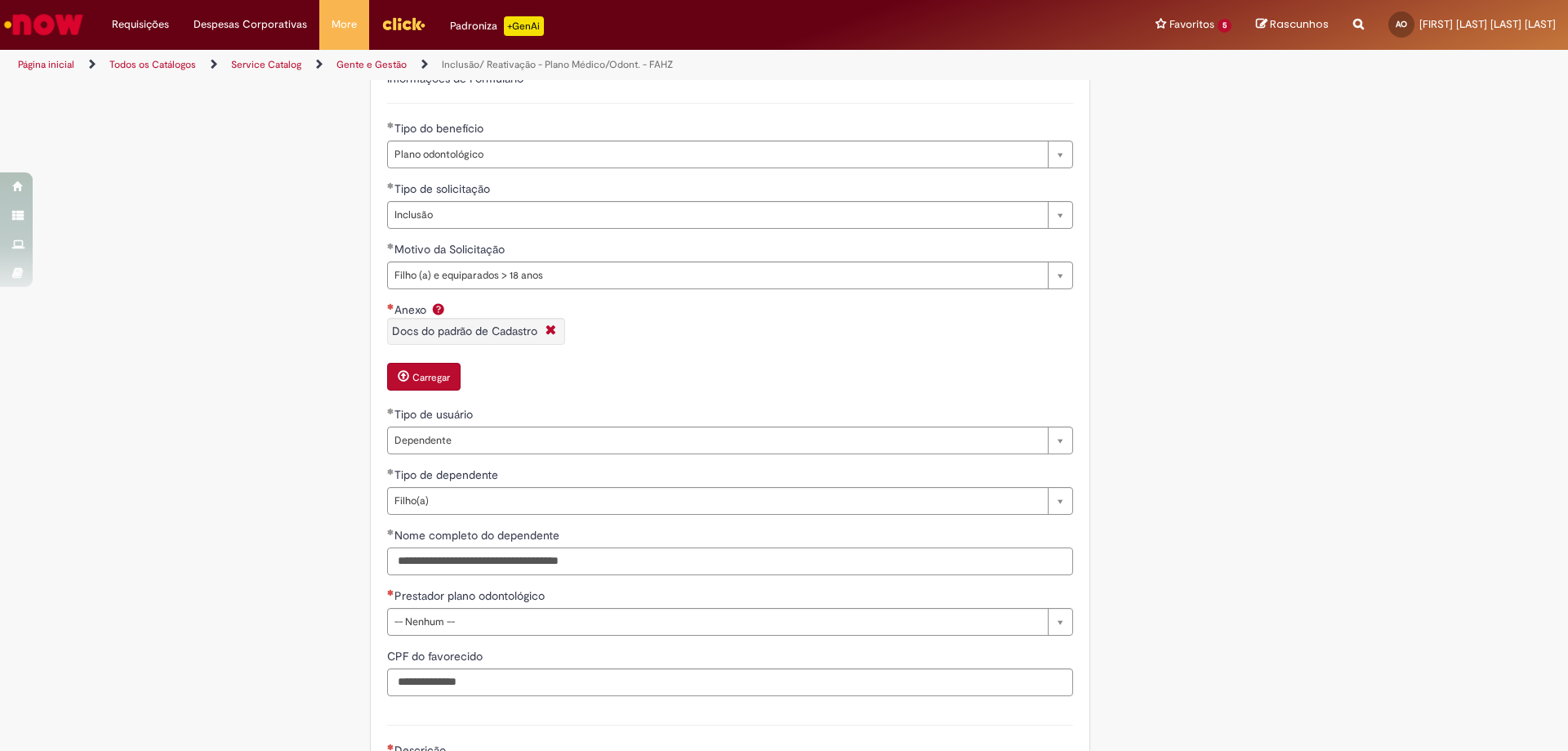 type on "**********" 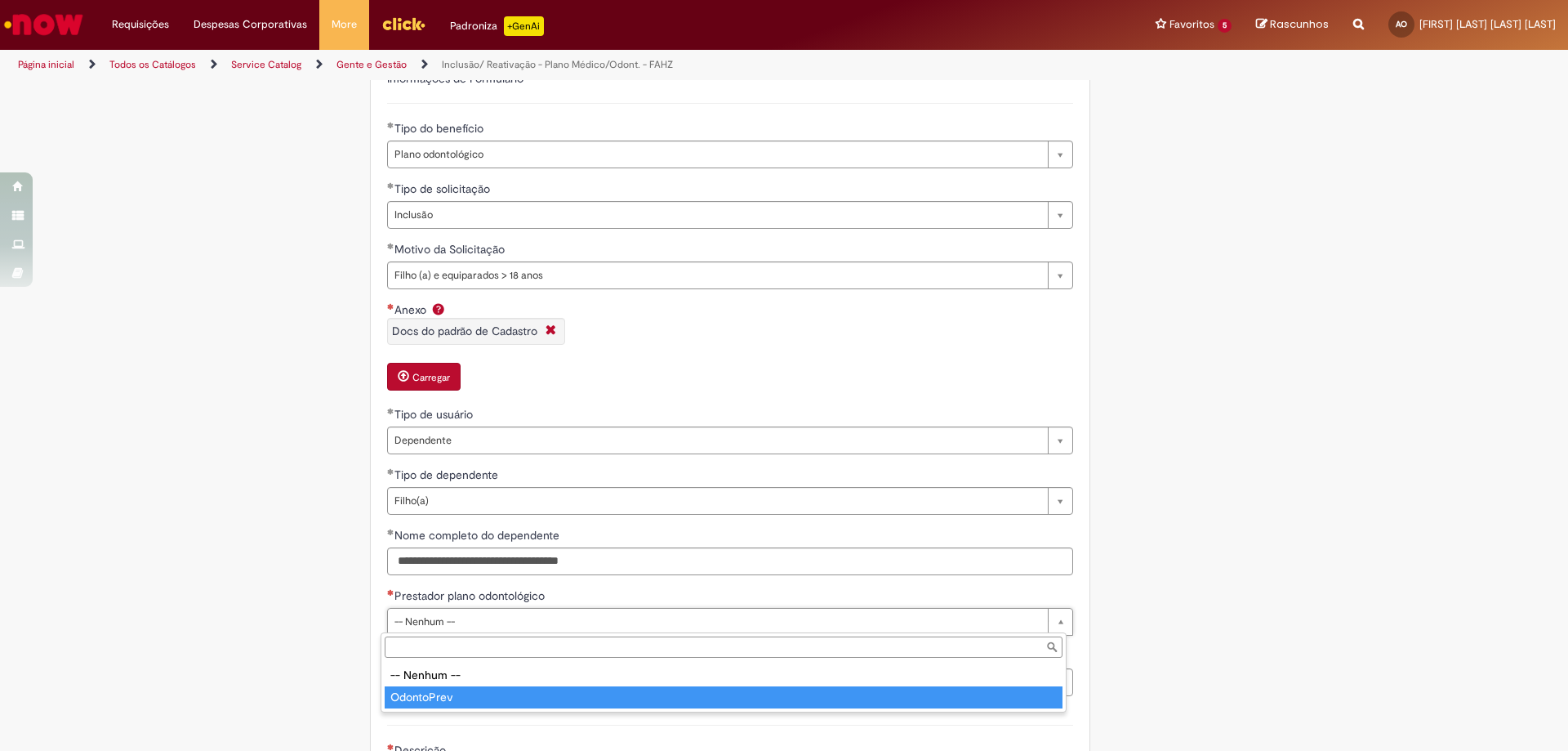 type on "**********" 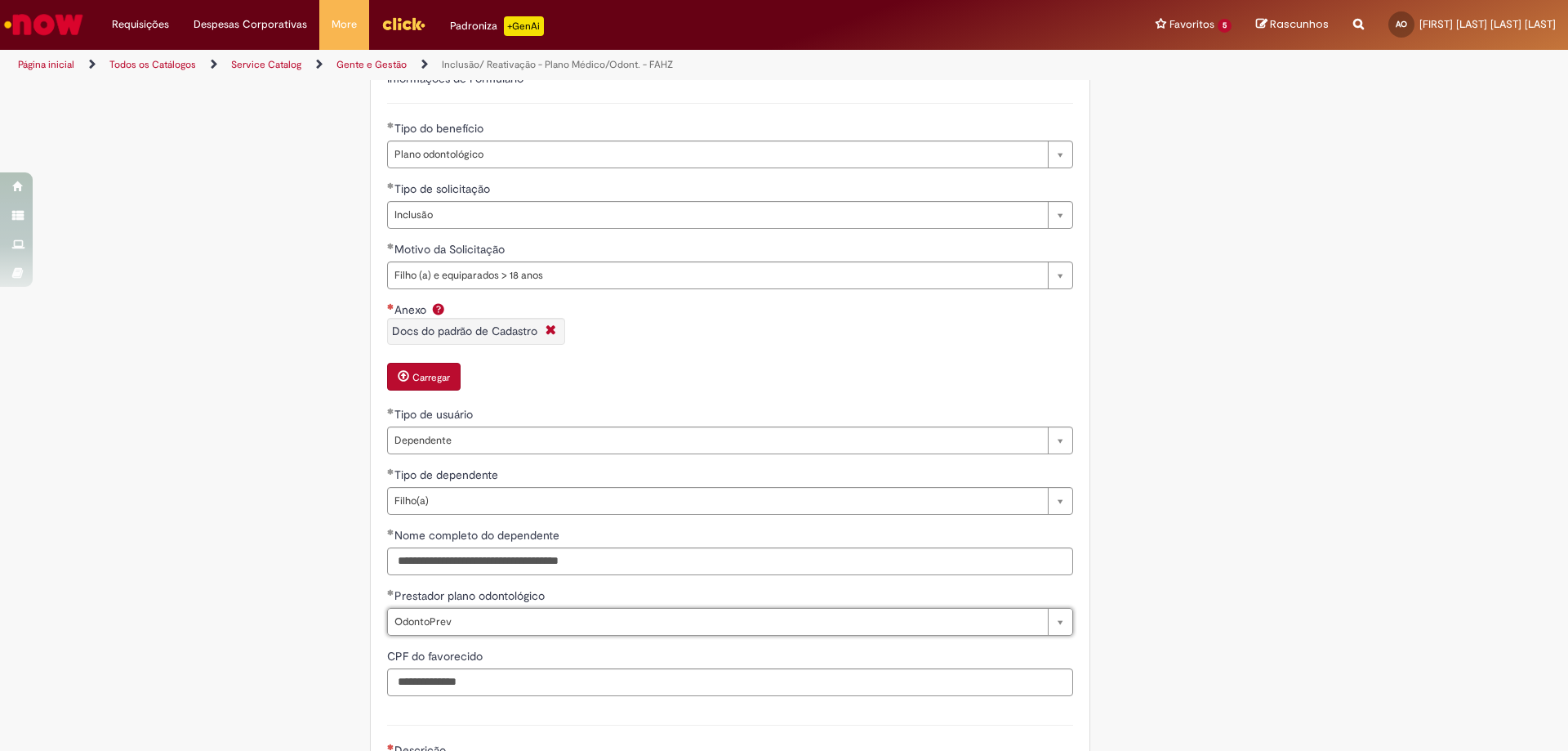 click on "Adicionar a Favoritos
Inclusão/ Reativação - Plano Médico/Odont. - FAHZ
Oferta destinada à dúvidas de inclusão, reativação e exclusão de planos médico ou odontológico.
Essa oferta não se aplica aos casos de desligamento com aviso prévio indenizado, pois o plano médico será prorrogado até o final do aviso prévio, podendo variar de acordo com o tempo de cia. Em casos de dúvidas, abrir chamado para o time da Folha de Pagamento. Também não se aplica à prorrogações médicas previstas em padrão.
Antes de abrir o chamado, dá uma conferida no padrão "Cadastro para Adesão aos Benefícios FAHZ" para garantir a regras de elegibilidade:
1. Tipo de benefício: indicar do que trata a inclusão/reativação/exclusão 2. Tipo de solicitação: indicar ação que deve ser feita para o funcionário ou dependente 4. CPF do favorecido:
"" at bounding box center [784, 125] 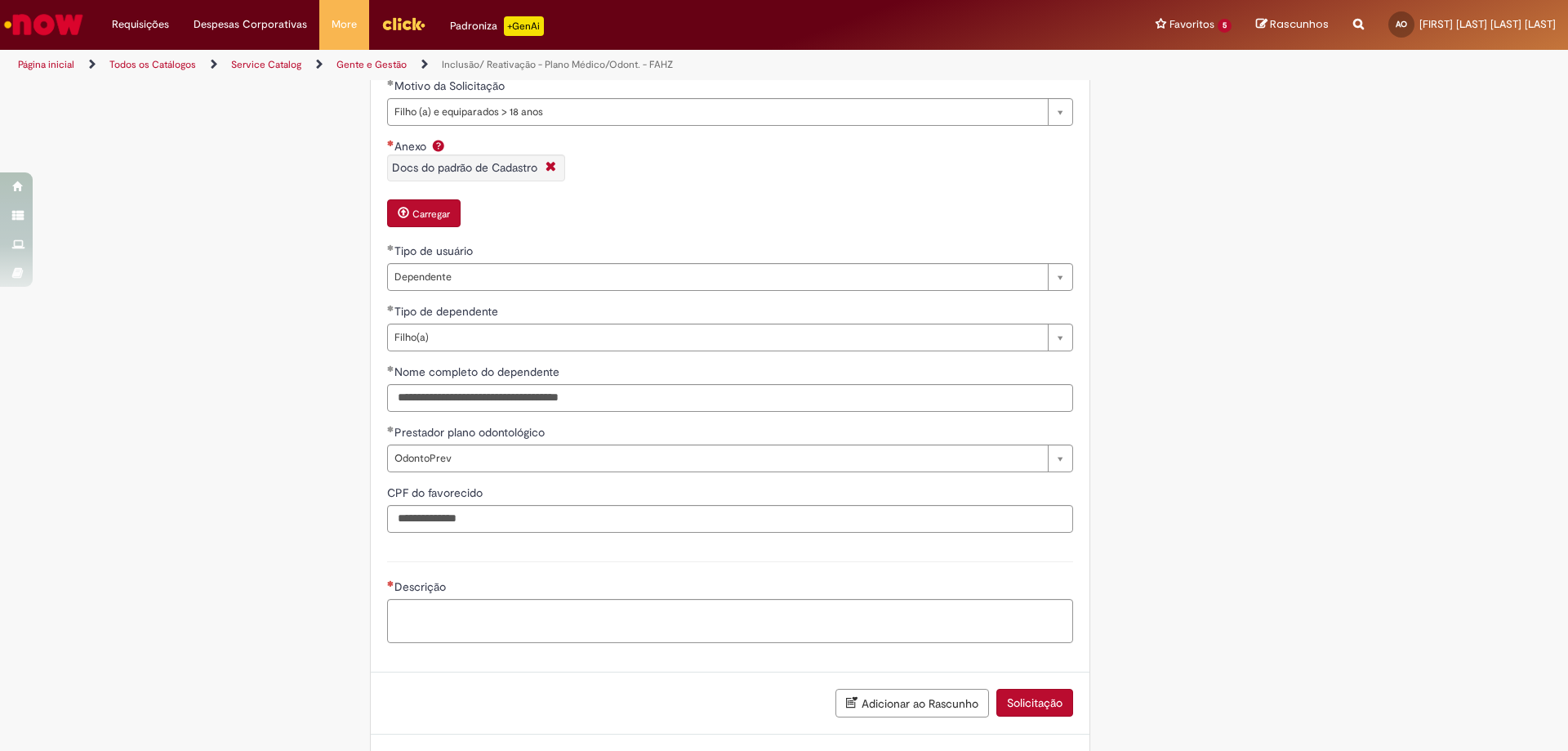 scroll, scrollTop: 1053, scrollLeft: 0, axis: vertical 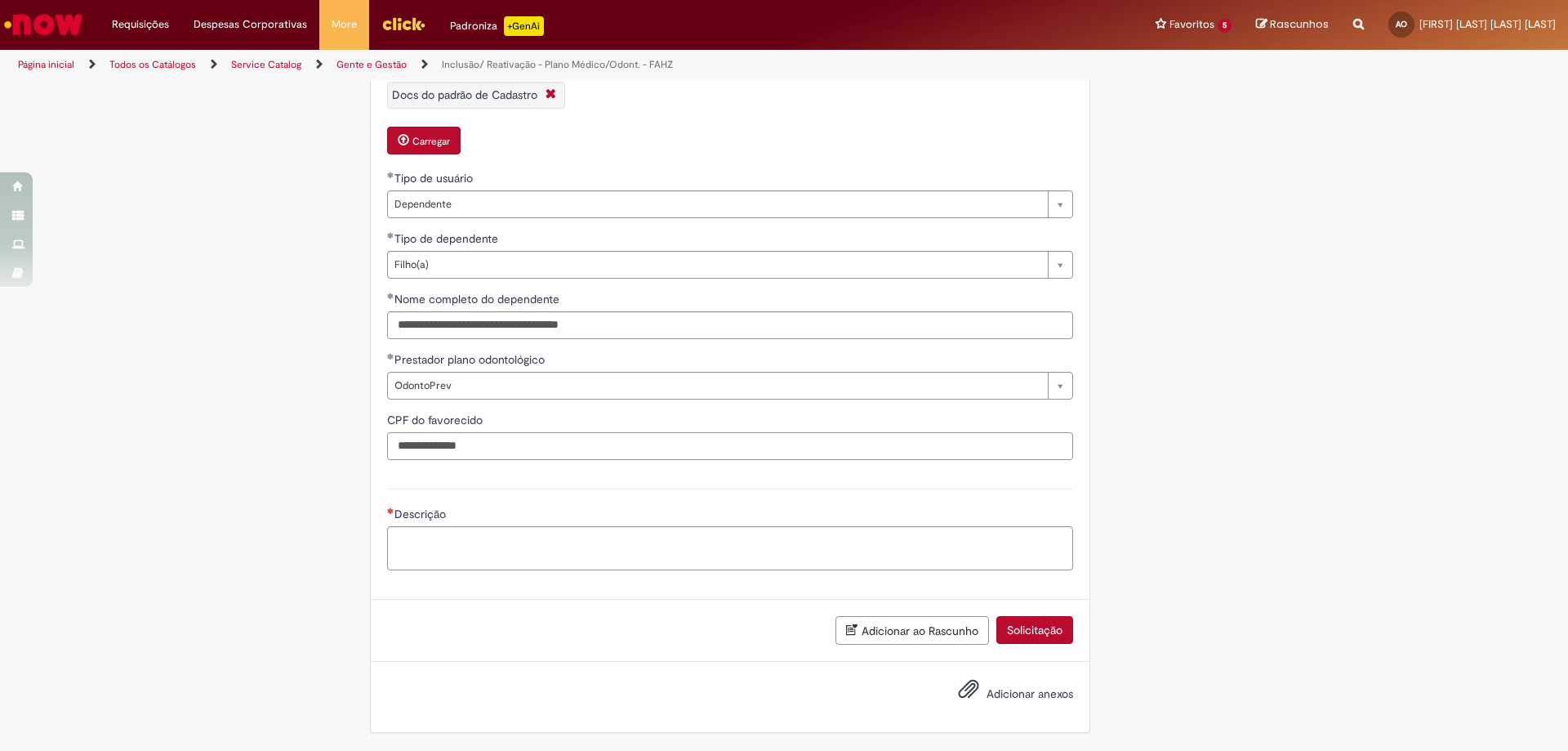 drag, startPoint x: 487, startPoint y: 452, endPoint x: 43, endPoint y: 401, distance: 446.91946 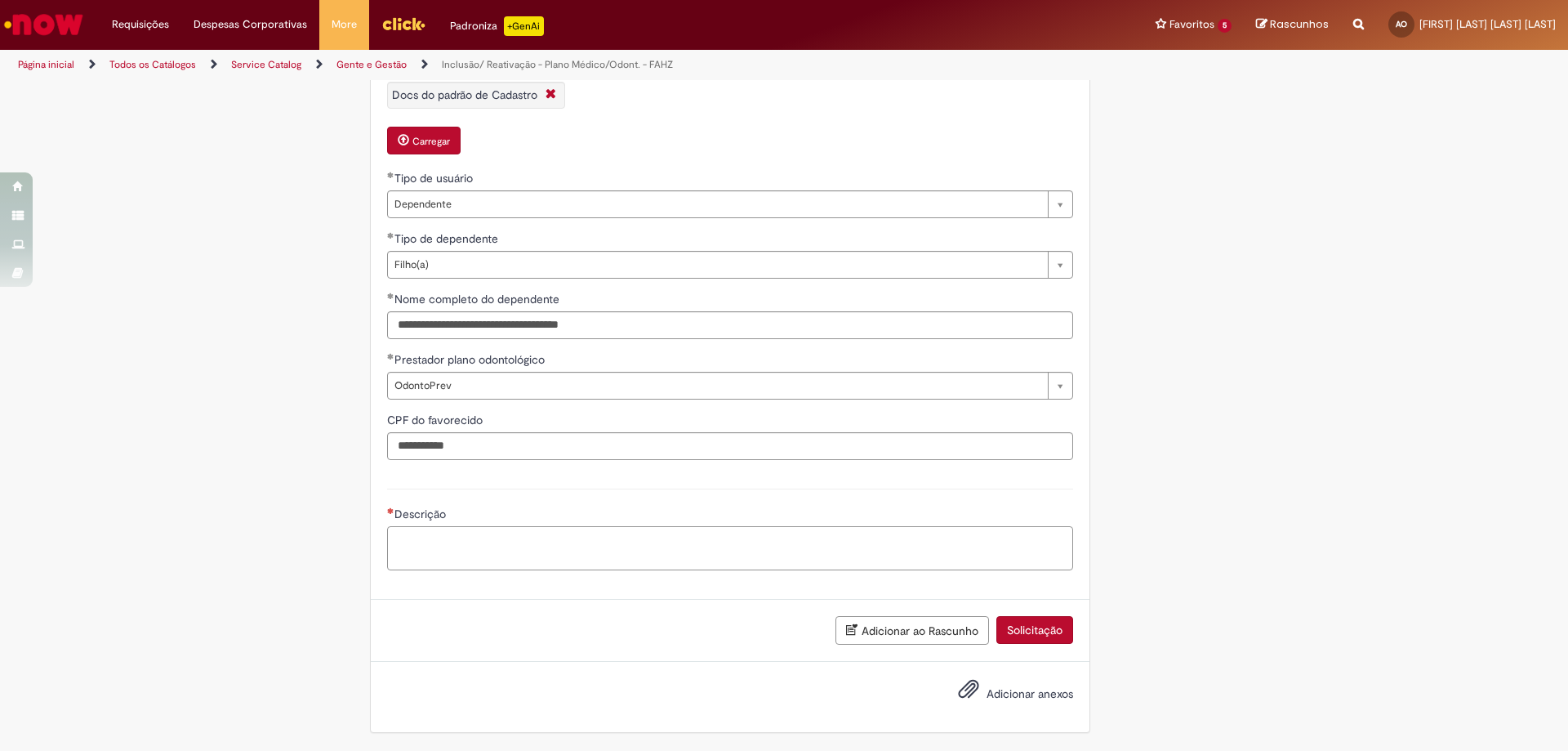 type on "**********" 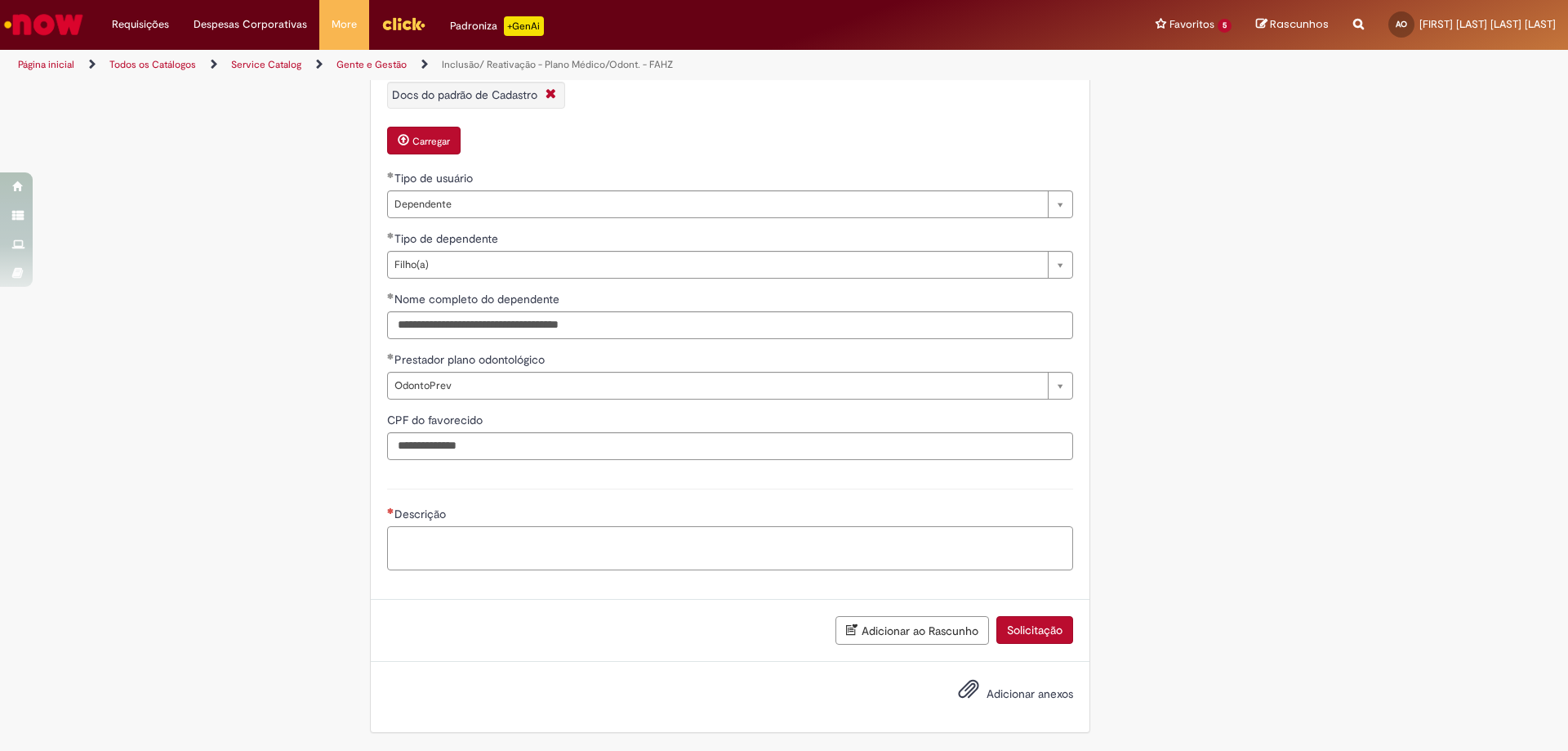 click on "Descrição" at bounding box center (730, 548) 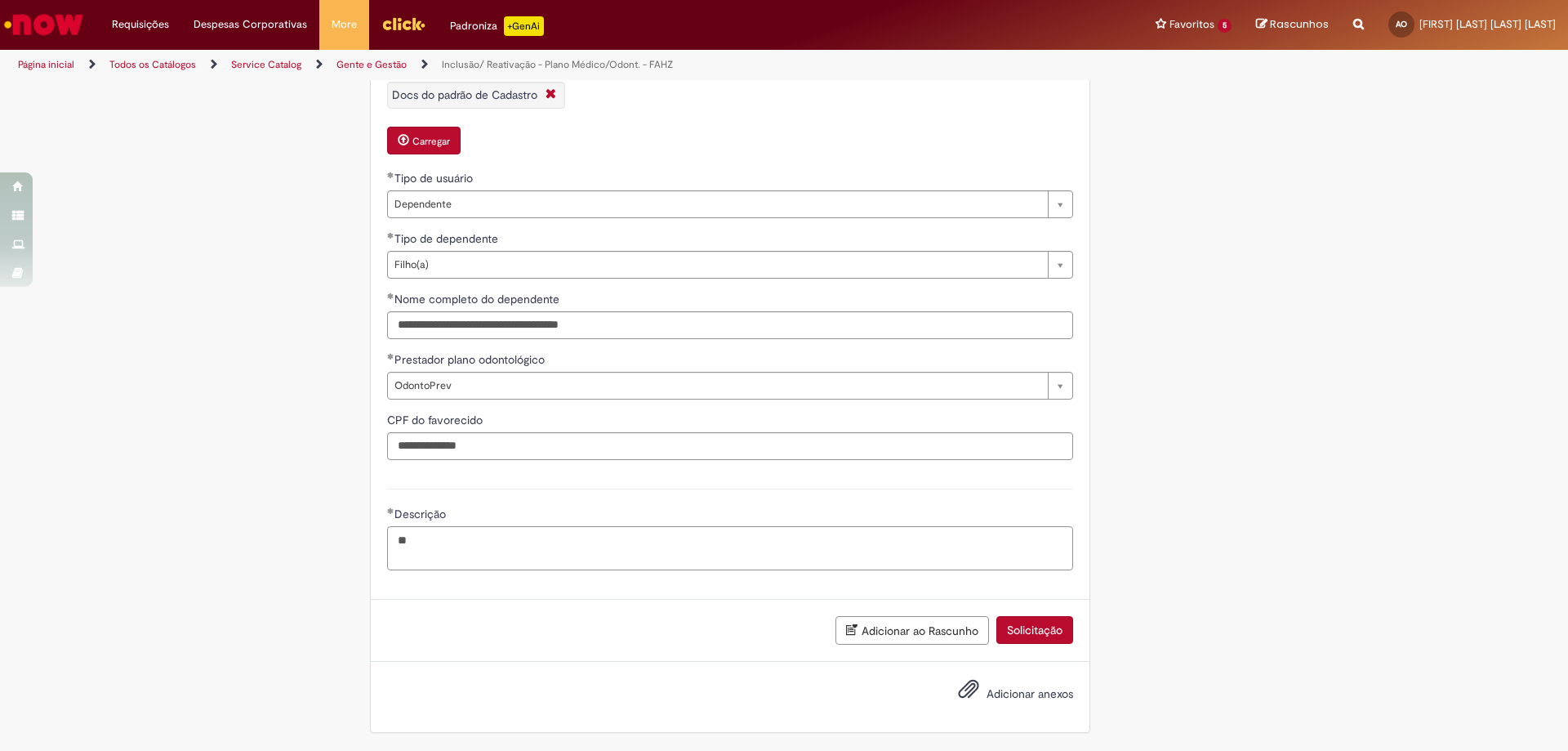 type on "*" 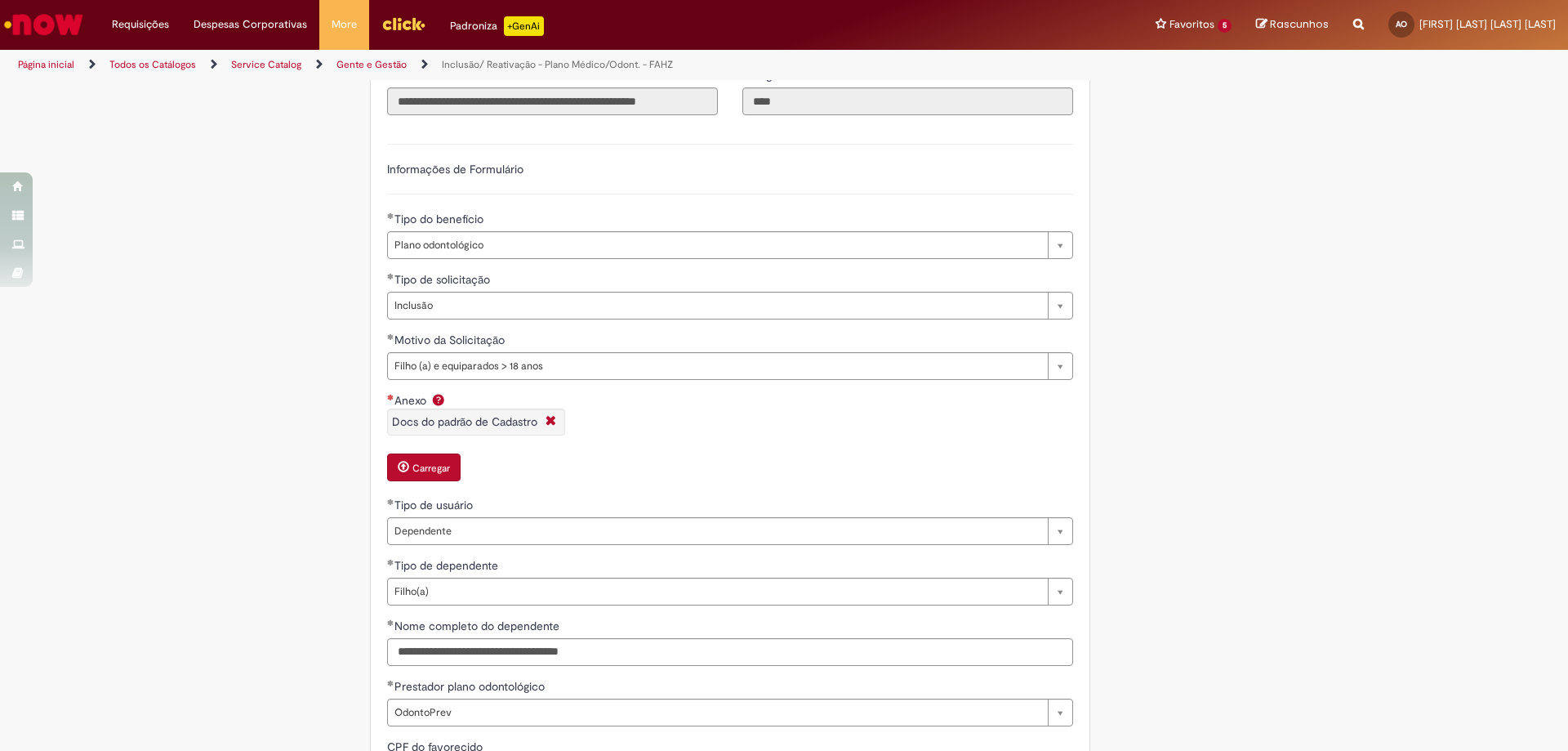 scroll, scrollTop: 645, scrollLeft: 0, axis: vertical 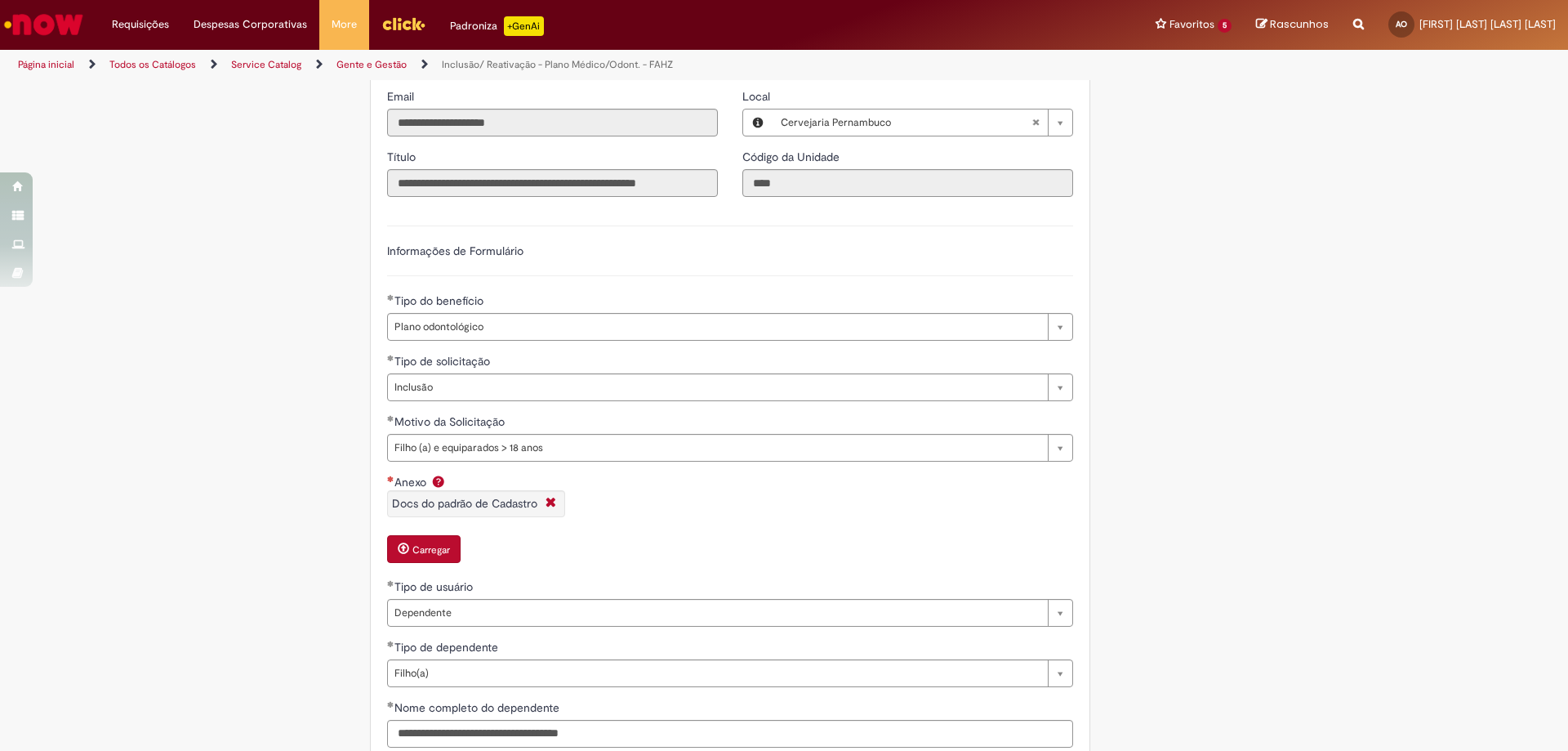 type on "**********" 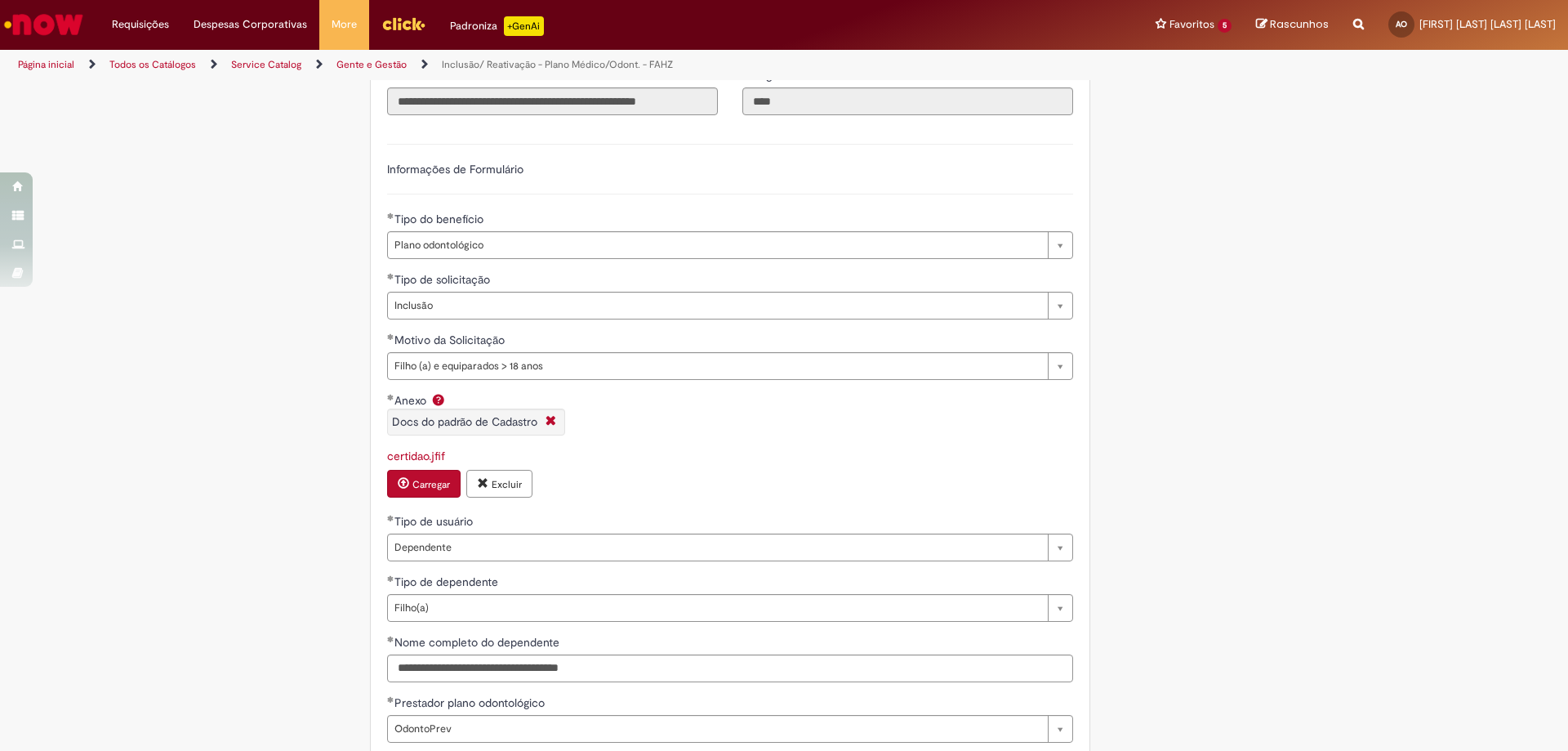 scroll, scrollTop: 808, scrollLeft: 0, axis: vertical 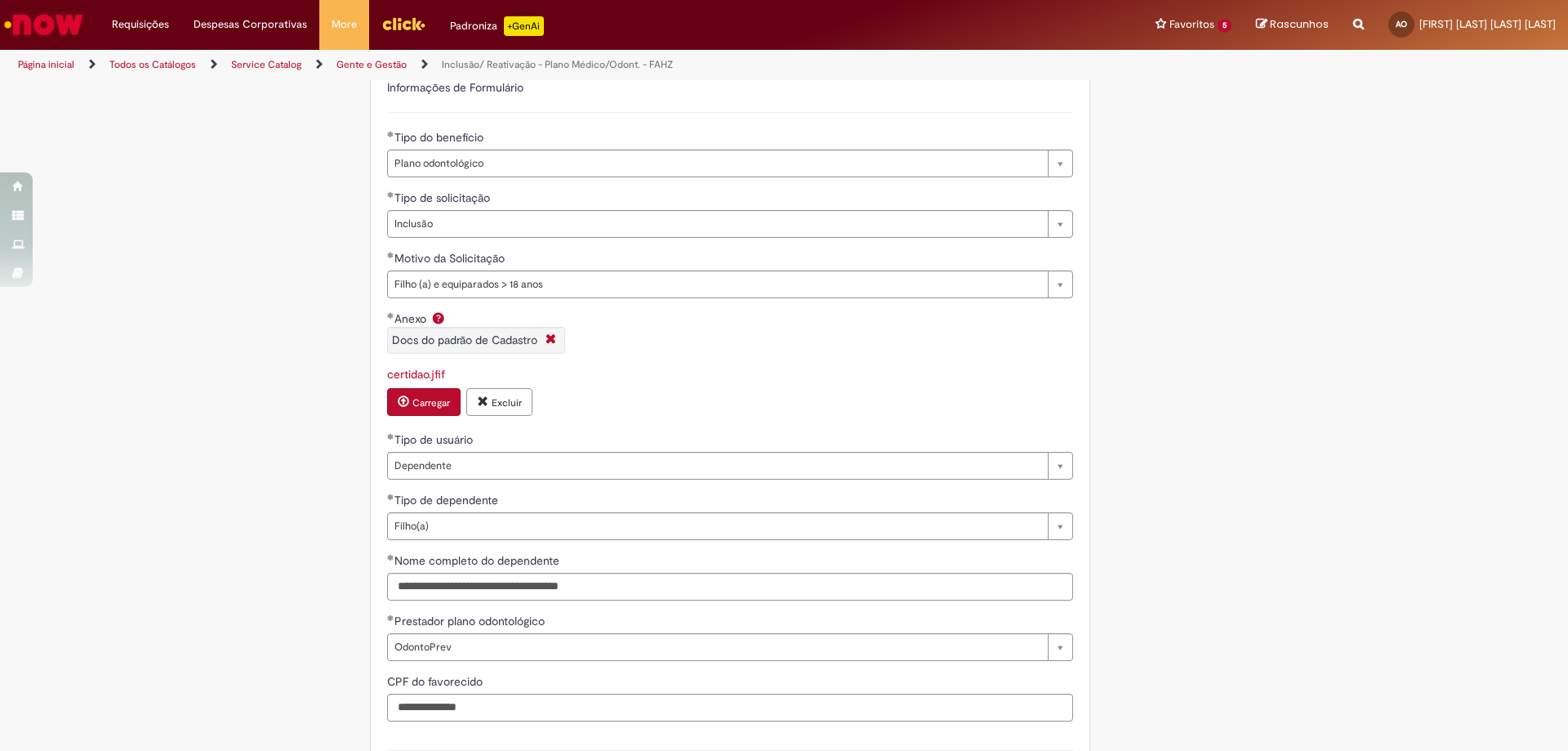 click on "Carregar" at bounding box center (431, 403) 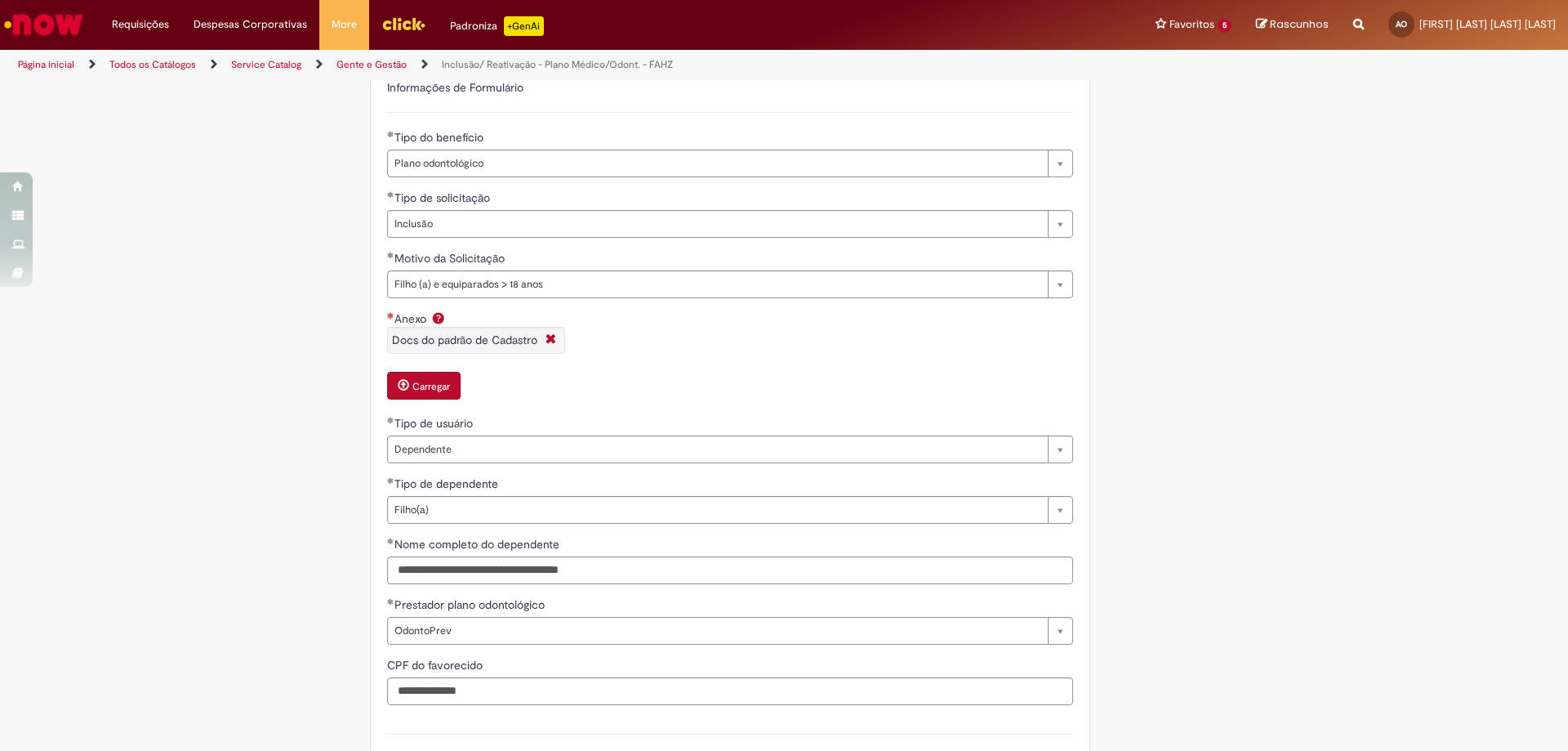 click on "Docs do padrão de Cadastro" at bounding box center [465, 340] 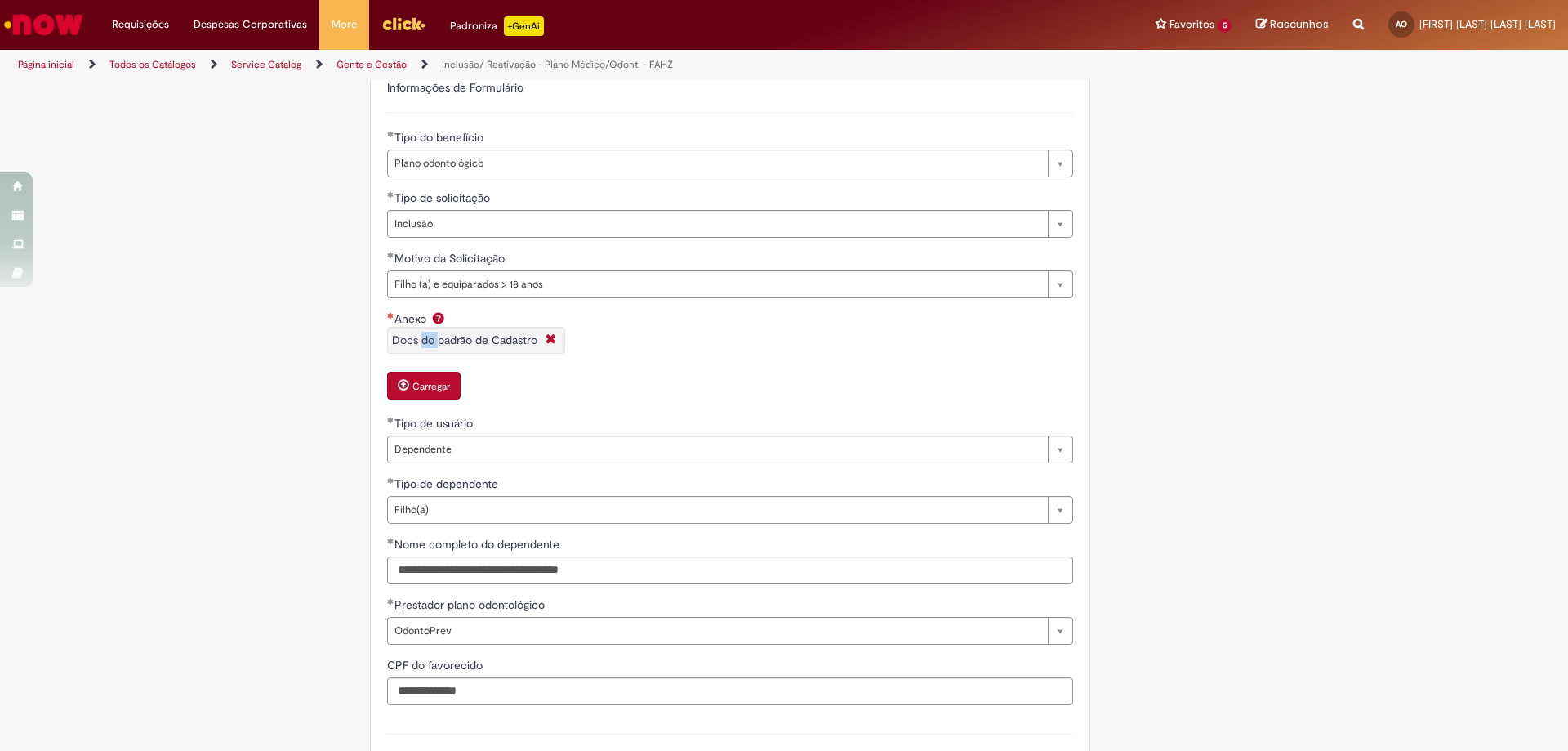 click at bounding box center [403, 385] 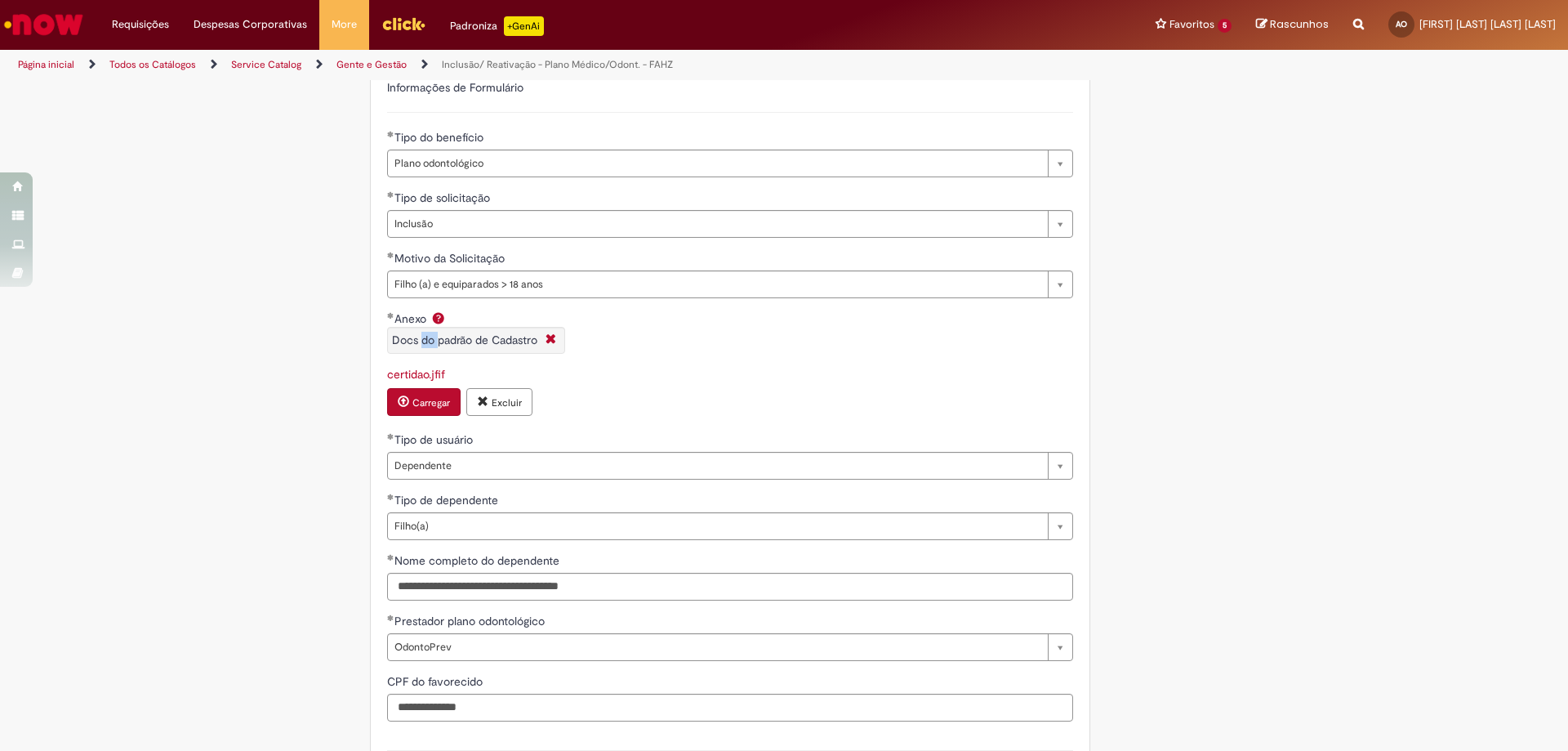 scroll, scrollTop: 1070, scrollLeft: 0, axis: vertical 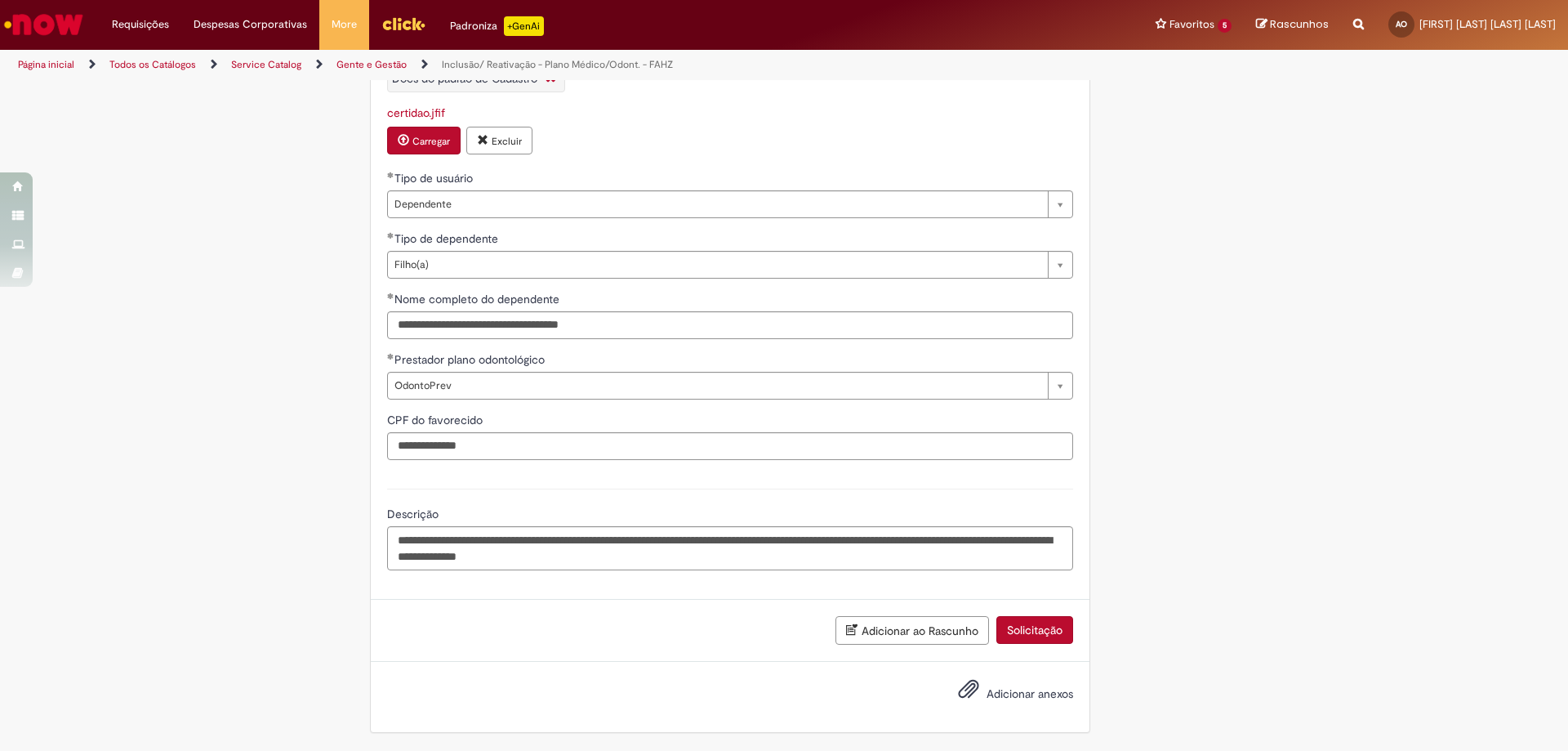 click on "Adicionar anexos" at bounding box center [1030, 694] 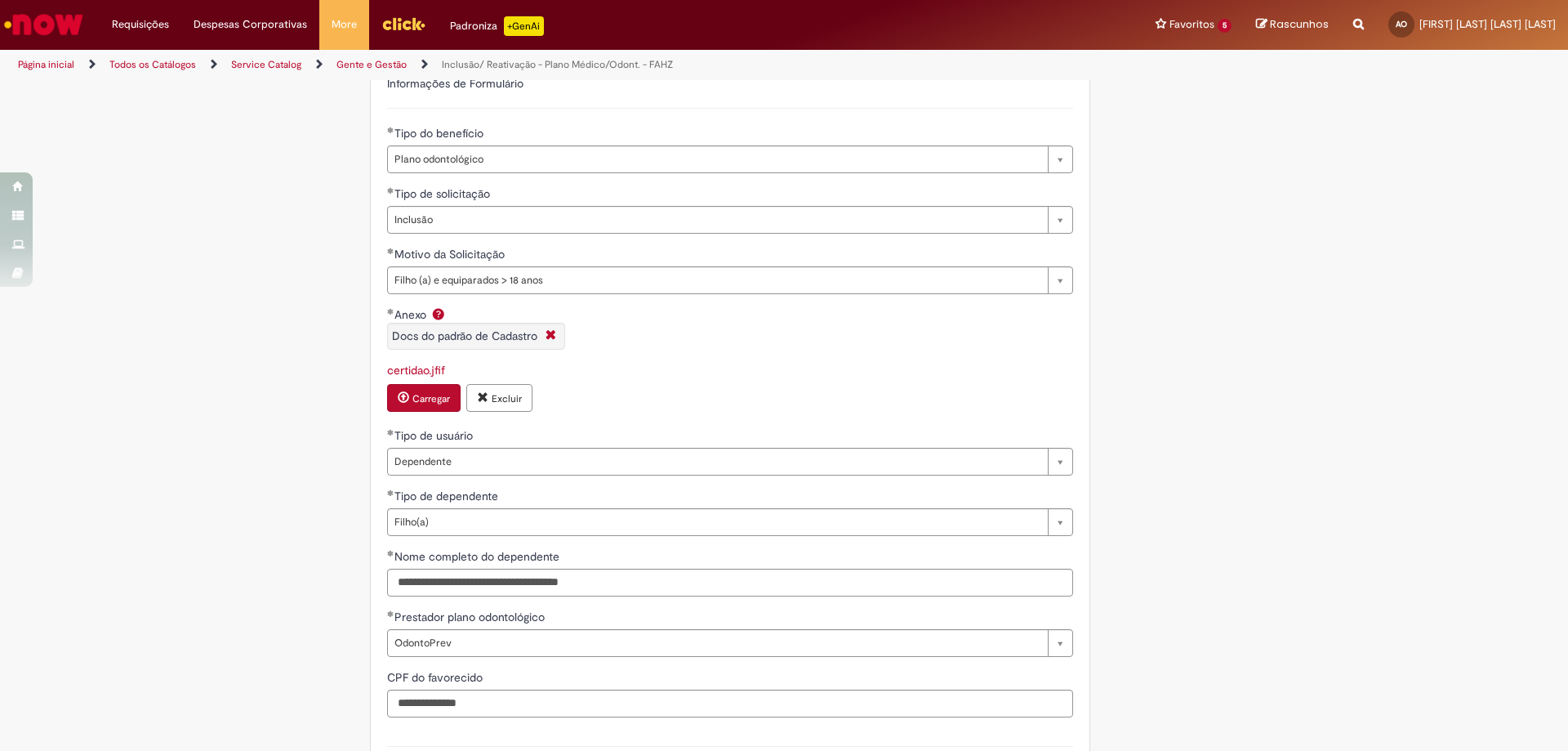 scroll, scrollTop: 1139, scrollLeft: 0, axis: vertical 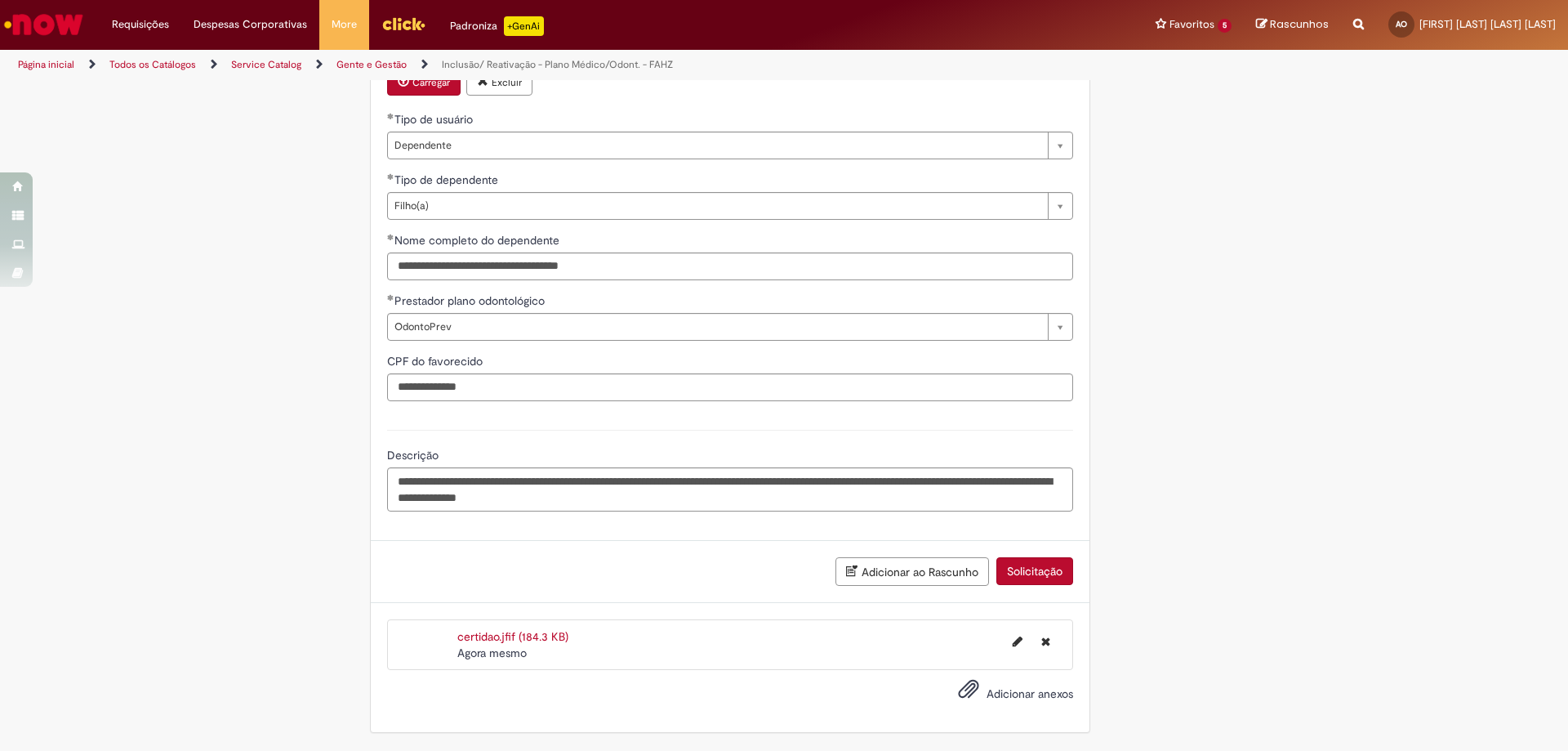 click on "Solicitação" at bounding box center [1035, 571] 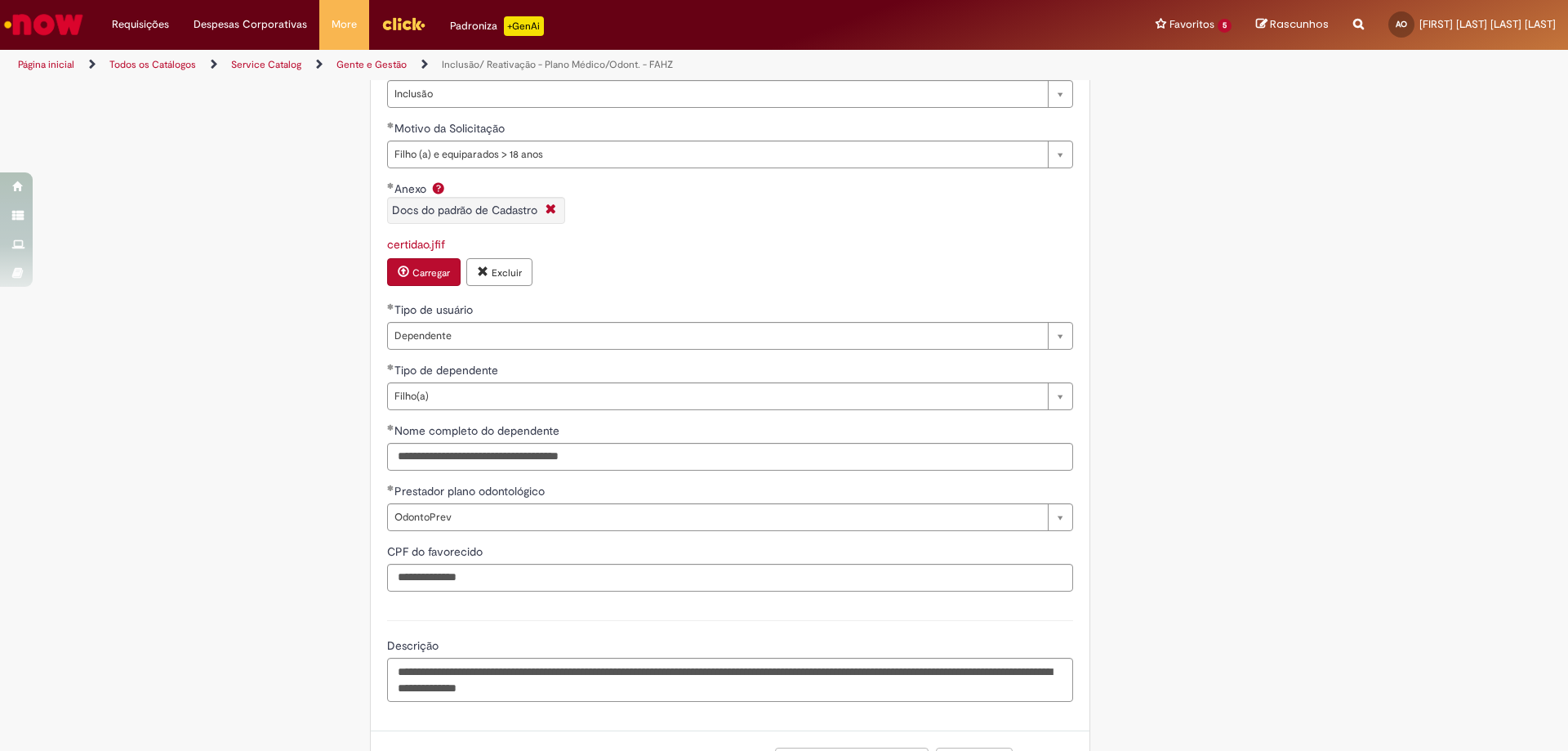 scroll, scrollTop: 856, scrollLeft: 0, axis: vertical 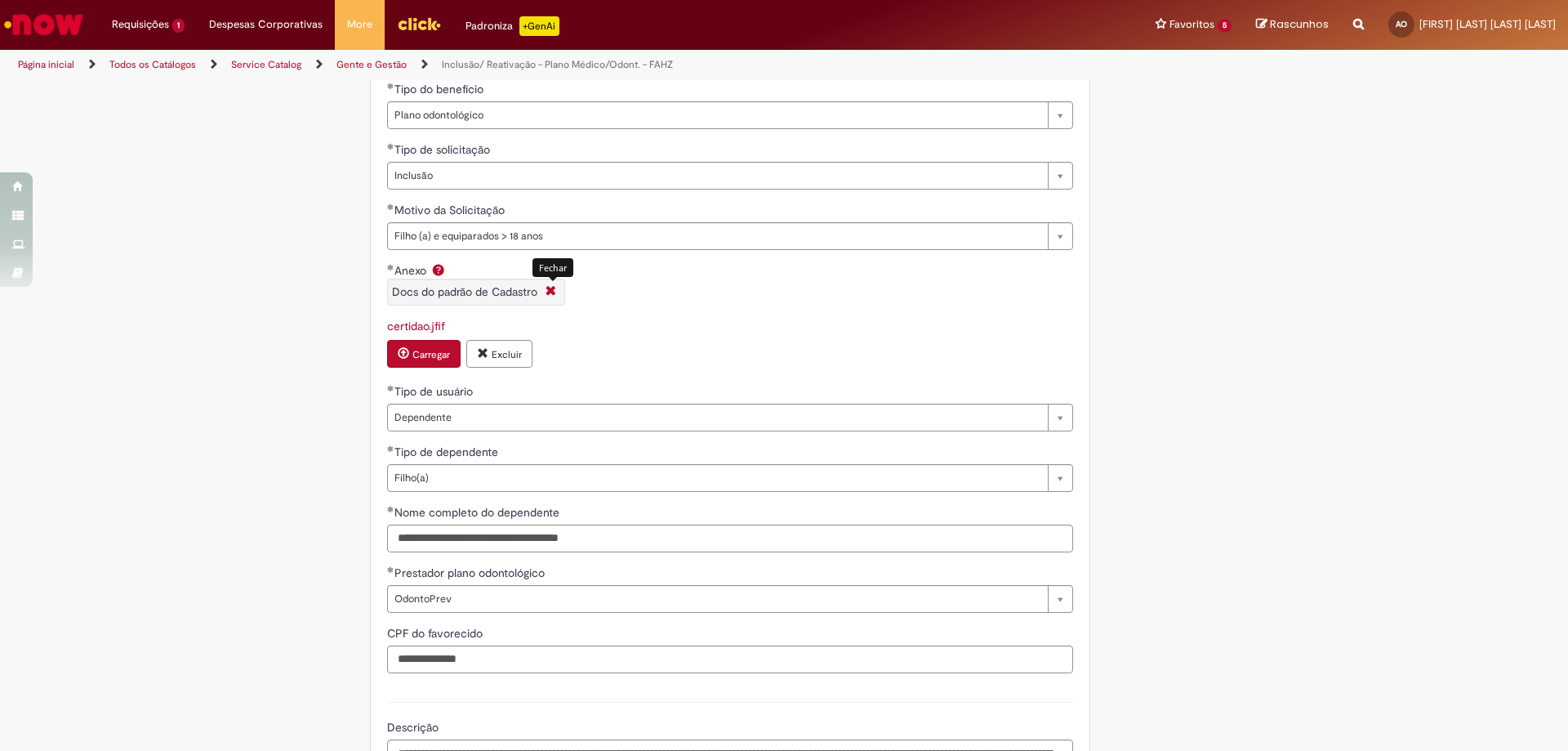 click on "Fechar" at bounding box center (553, 267) 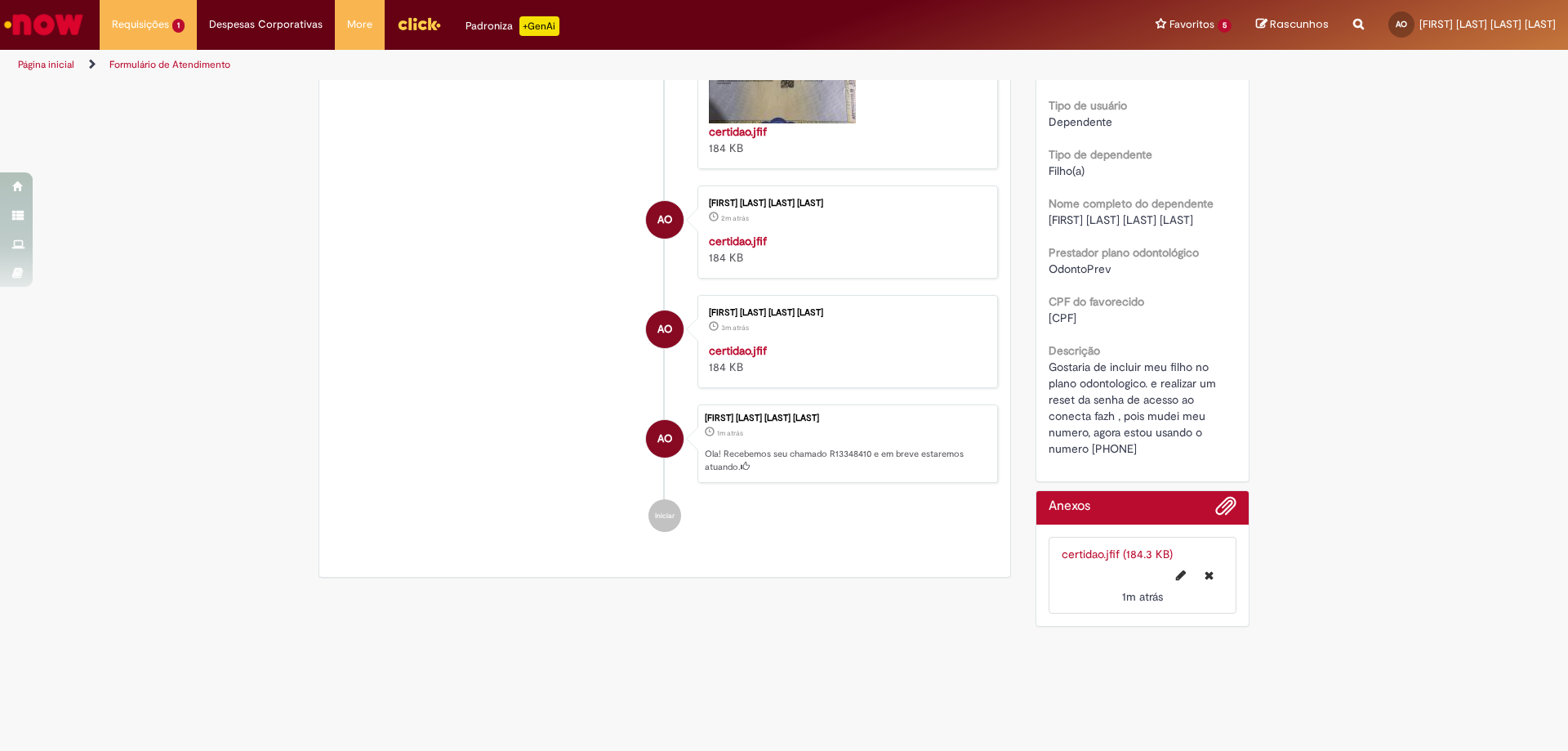 scroll, scrollTop: 1089, scrollLeft: 0, axis: vertical 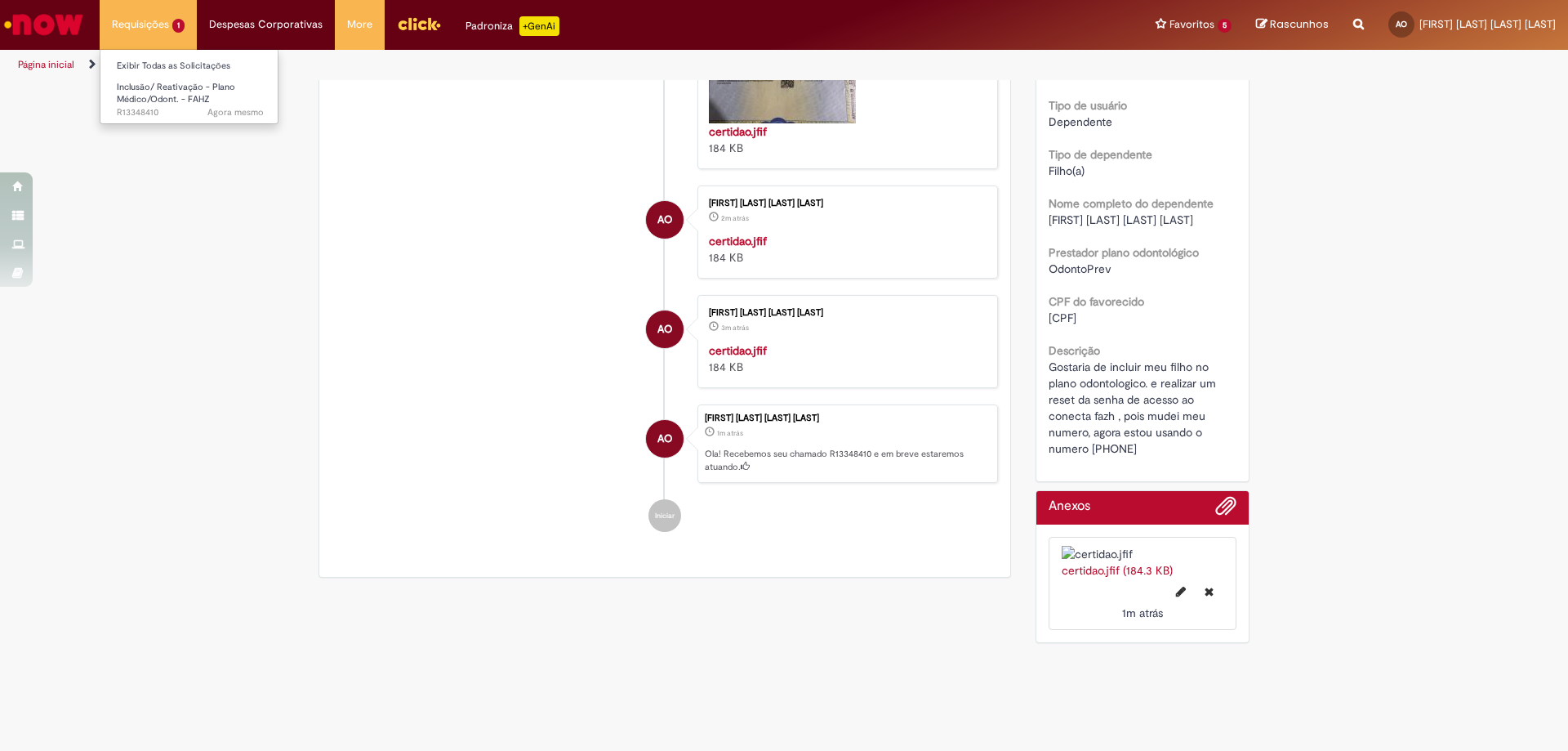 click on "Requisições   1
Exibir Todas as Solicitações
Inclusão/ Reativação - Plano Médico/Odont. - FAHZ
Agora mesmo Agora mesmo  R13348410" at bounding box center (148, 25) 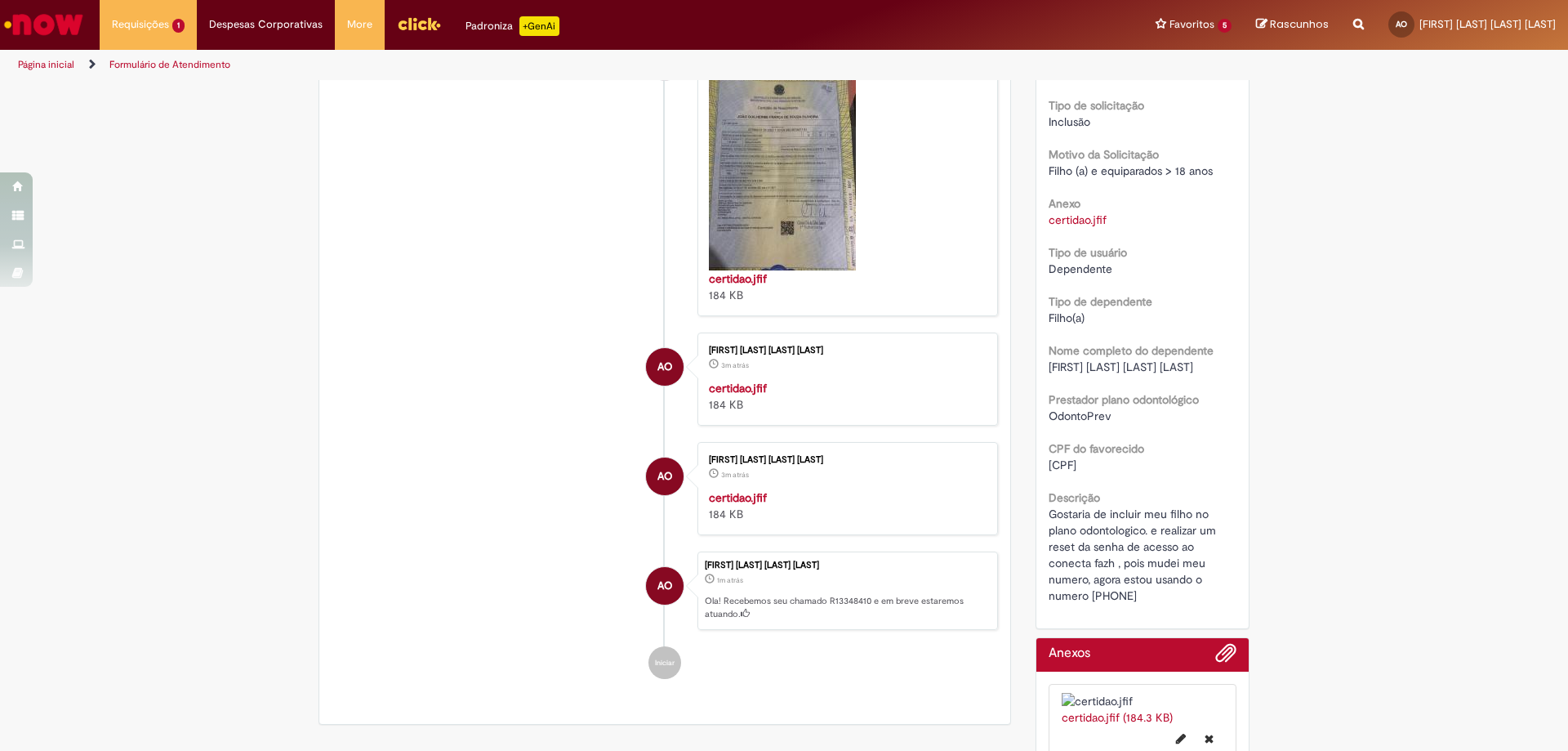 scroll, scrollTop: 0, scrollLeft: 0, axis: both 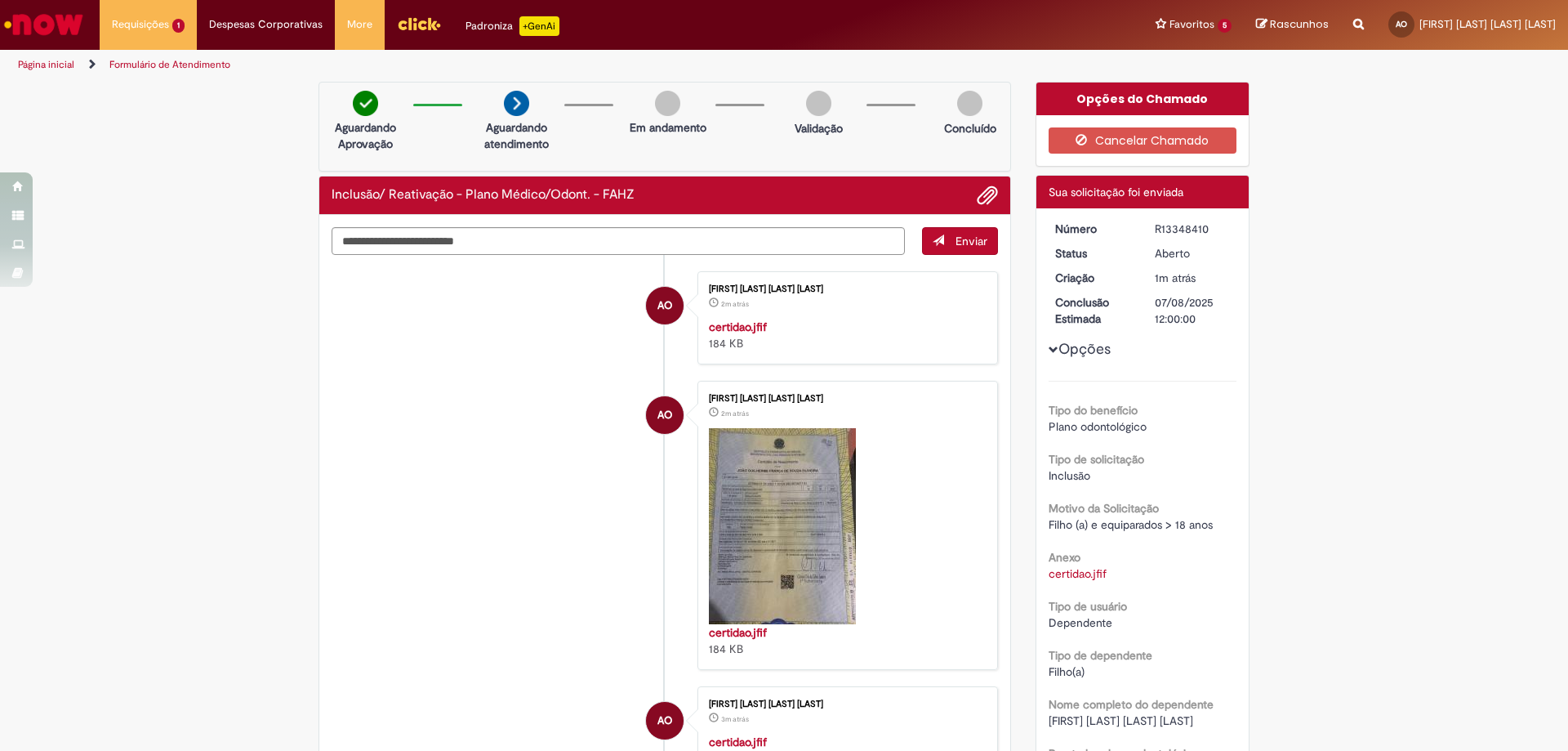 click on "Formulário de Atendimento" at bounding box center [170, 65] 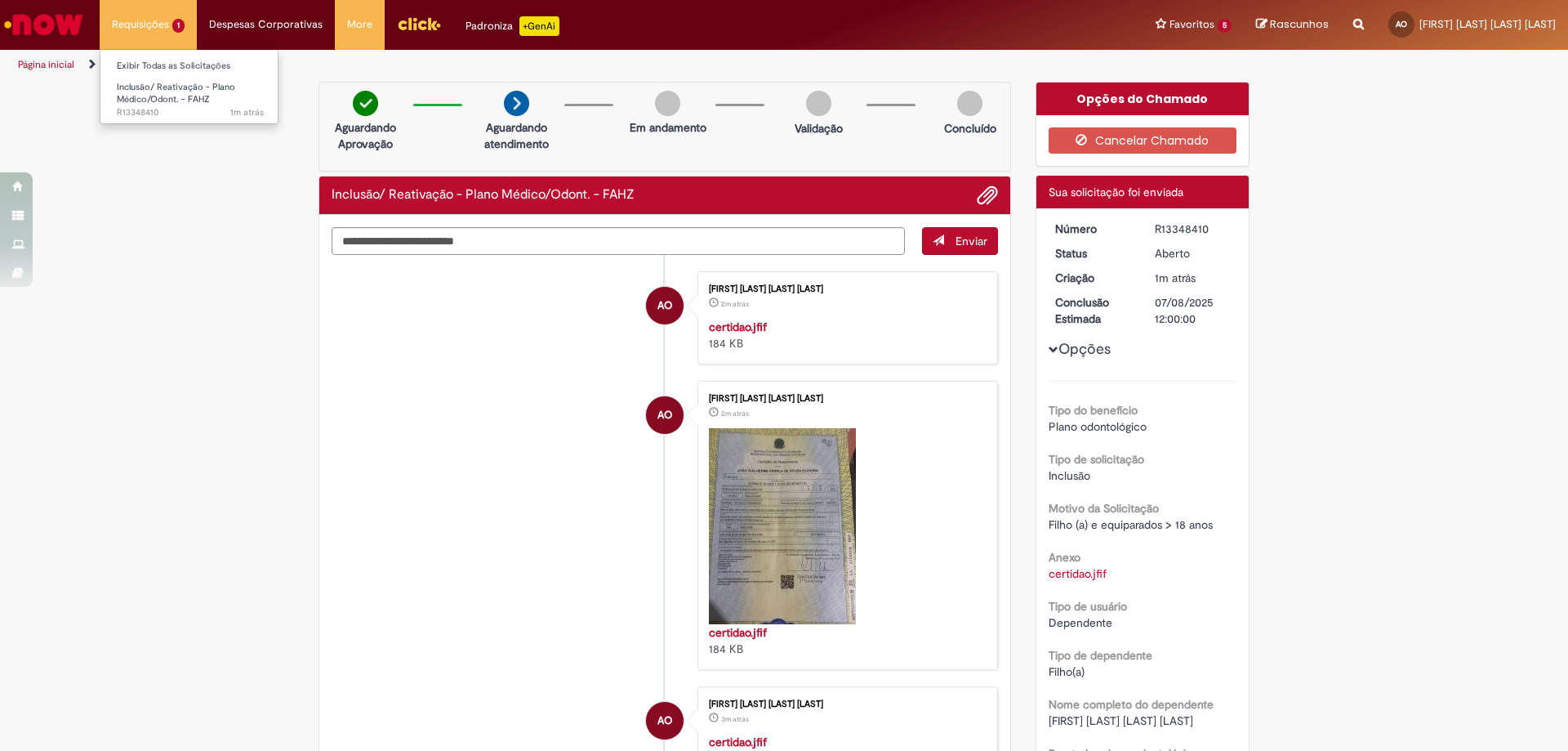click on "Requisições   1
Exibir Todas as Solicitações
Inclusão/ Reativação - Plano Médico/Odont. - FAHZ
1m atrás 1m atrás  R13348410" at bounding box center (148, 25) 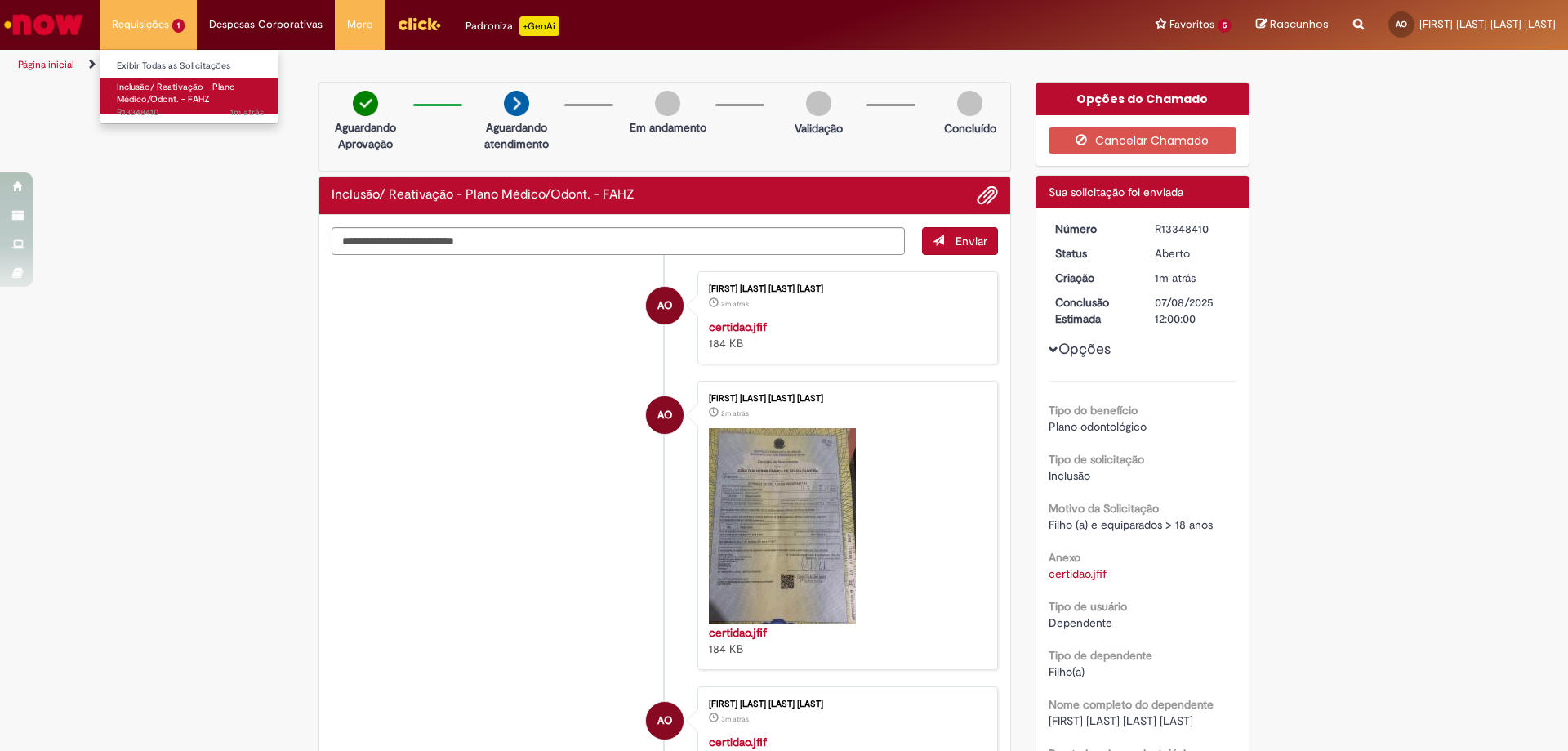 click on "Inclusão/ Reativação - Plano Médico/Odont. - FAHZ" at bounding box center (176, 93) 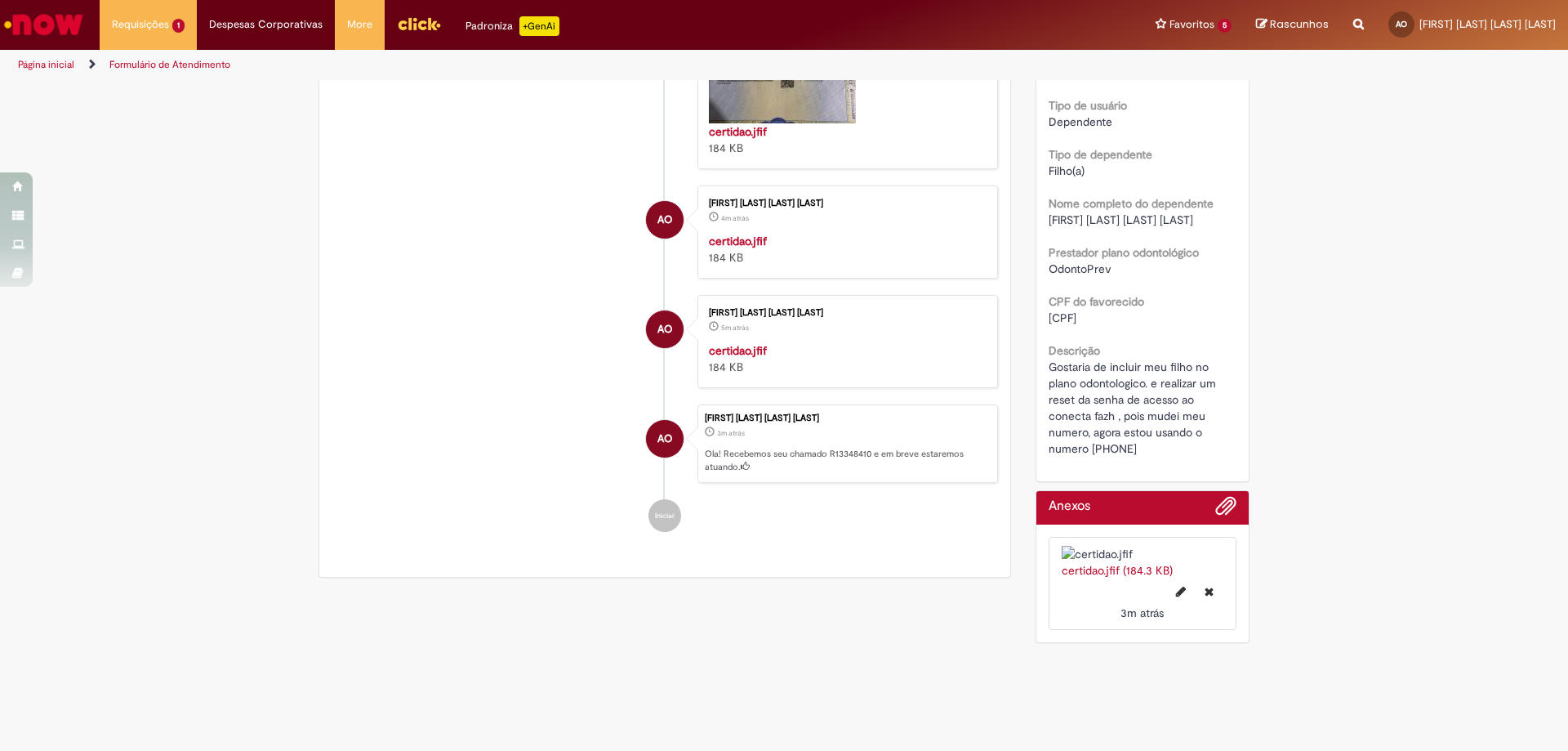 scroll, scrollTop: 245, scrollLeft: 0, axis: vertical 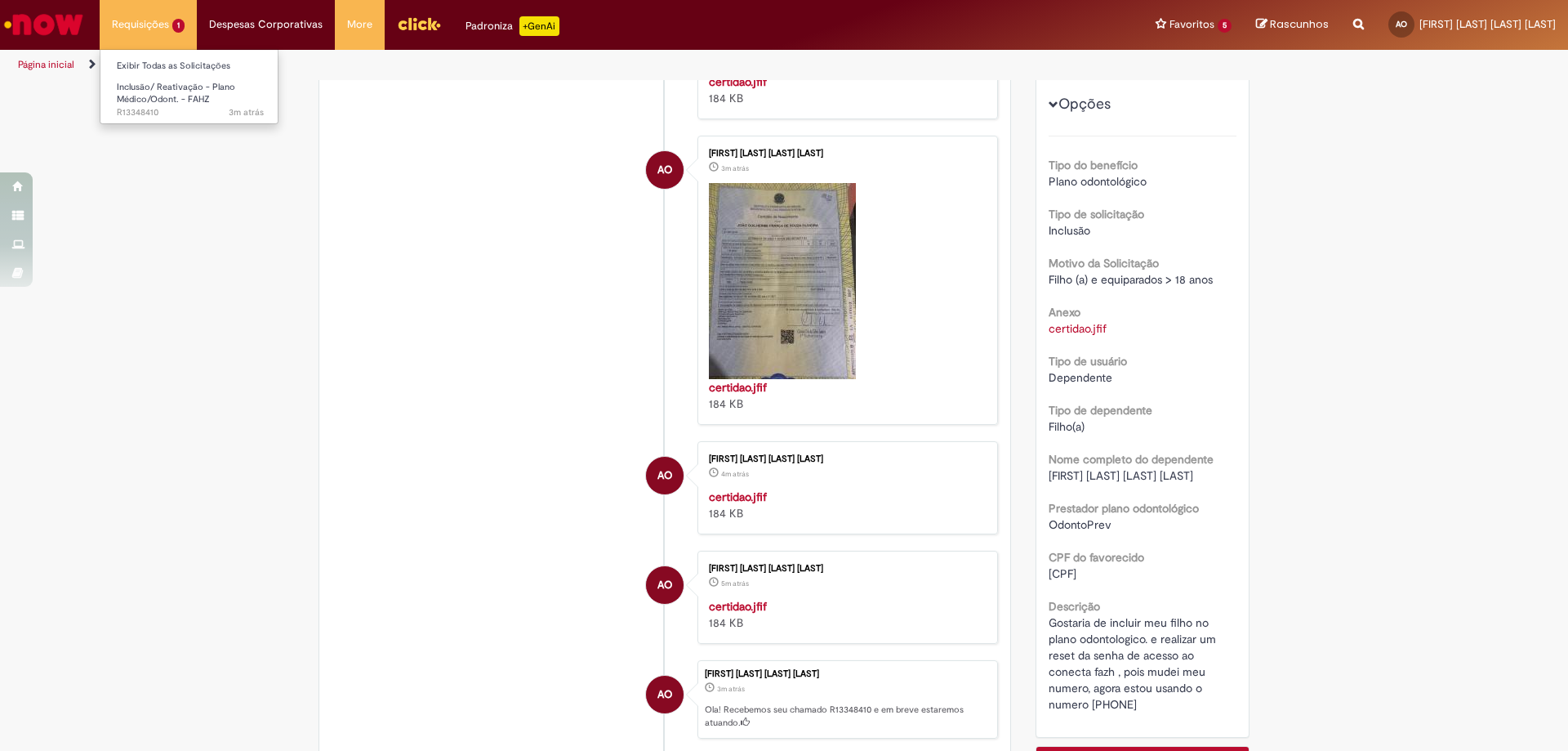 click on "Requisições   1
Exibir Todas as Solicitações
Inclusão/ Reativação - Plano Médico/Odont. - FAHZ
3m atrás 3 minutos atrás  R13348410" at bounding box center [148, 25] 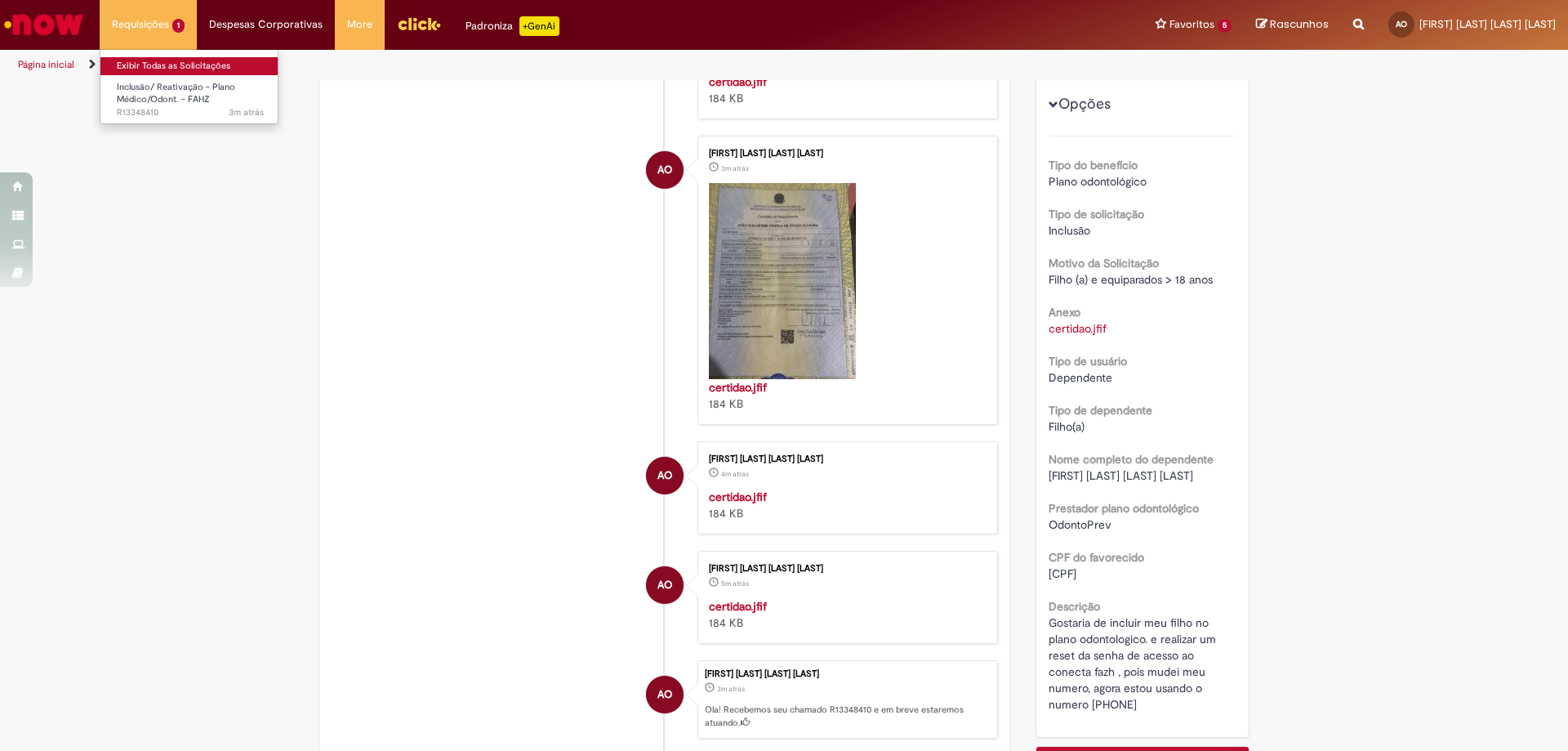 click on "Exibir Todas as Solicitações" at bounding box center (190, 66) 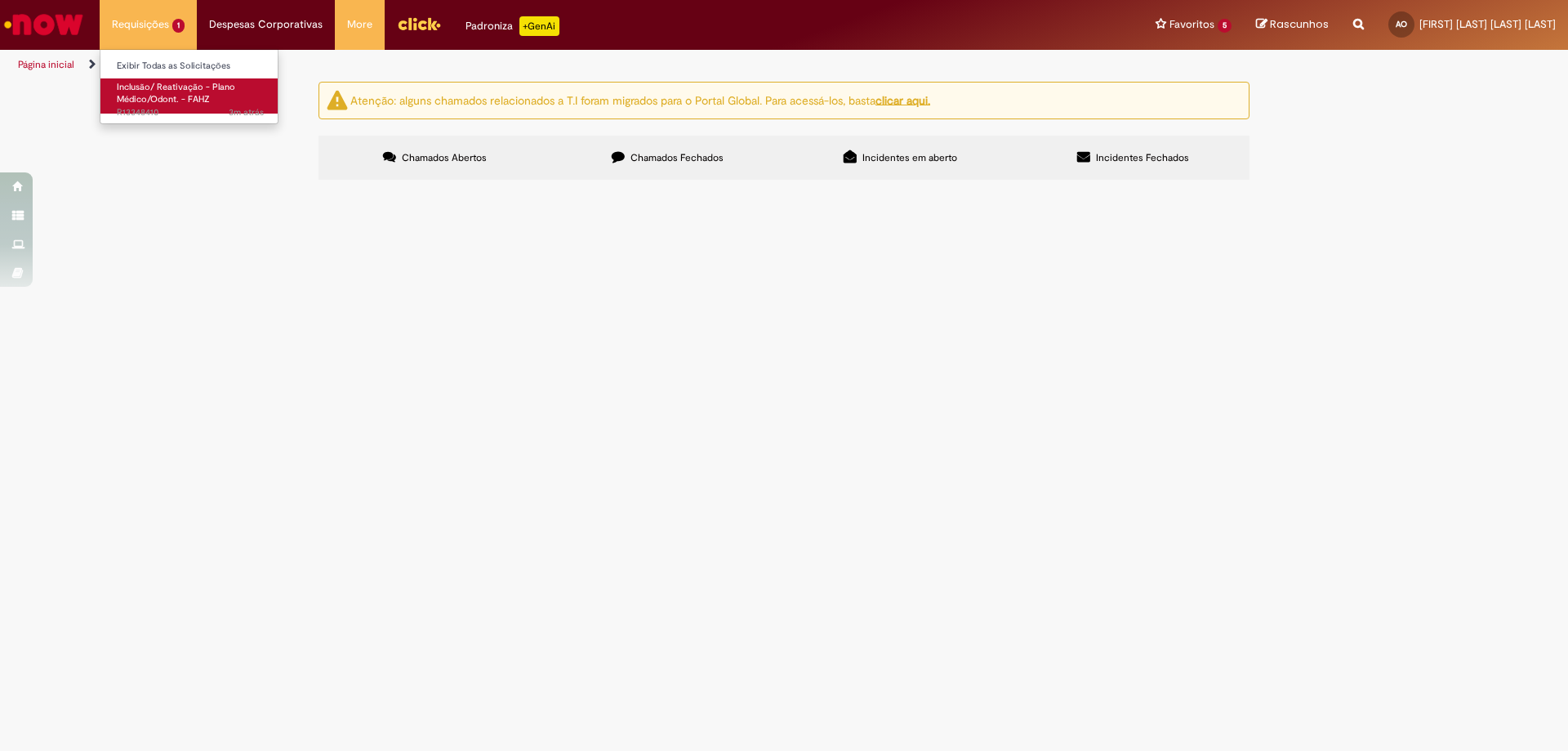 scroll, scrollTop: 0, scrollLeft: 0, axis: both 